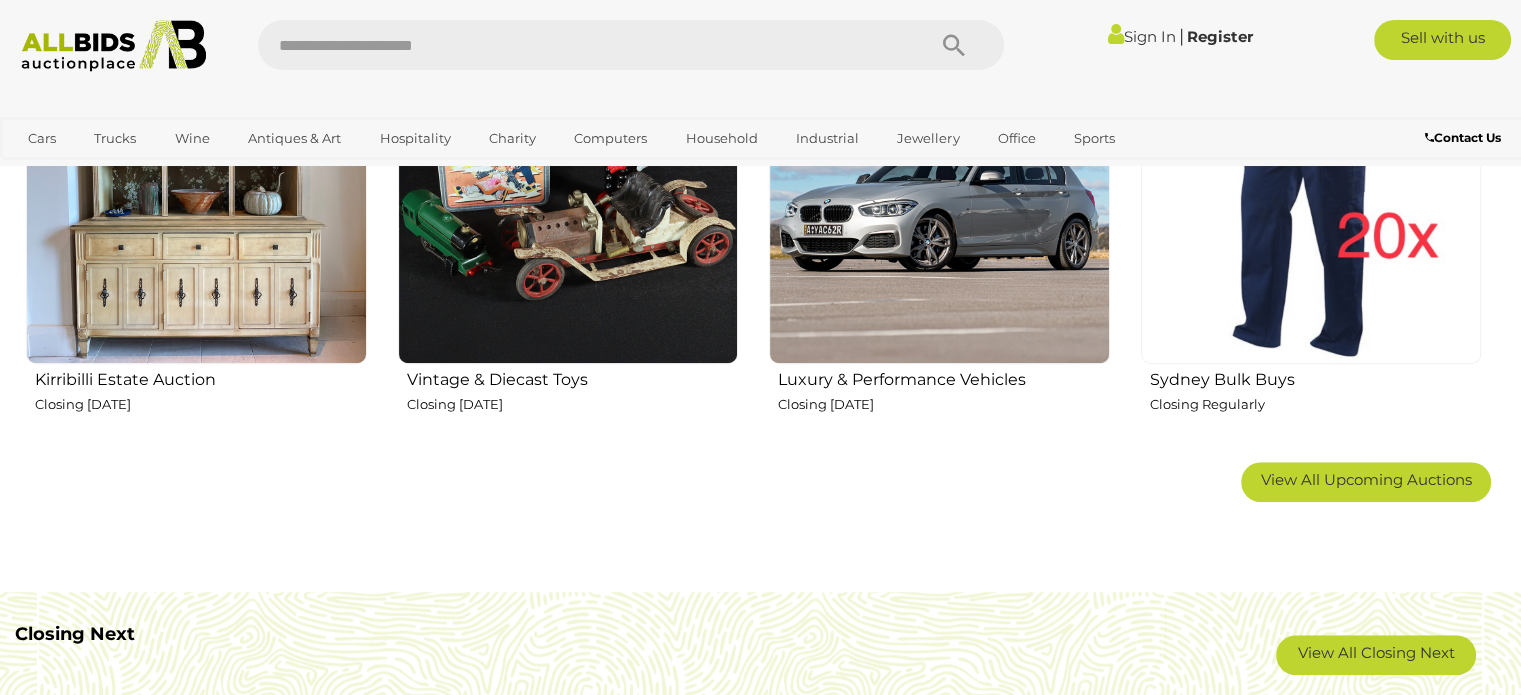 scroll, scrollTop: 1192, scrollLeft: 0, axis: vertical 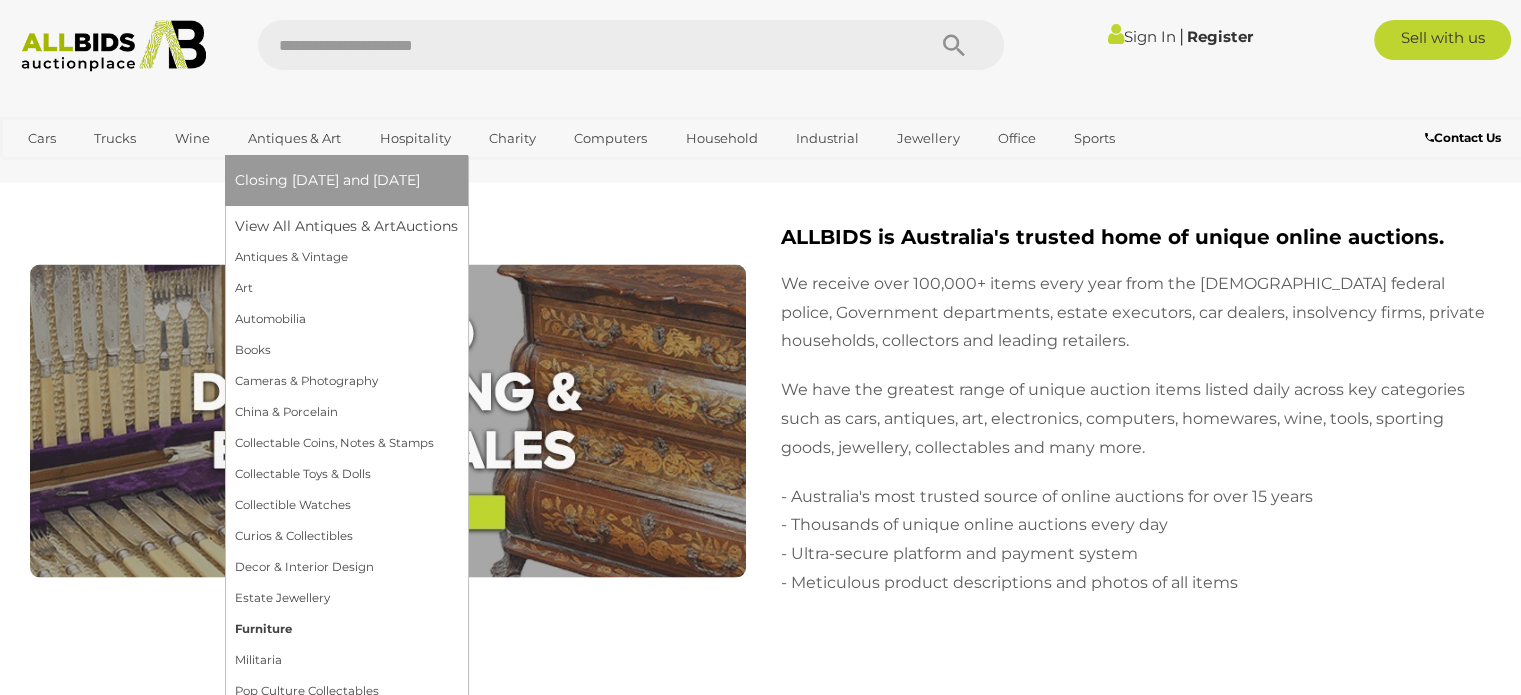 click on "Furniture" at bounding box center (346, 629) 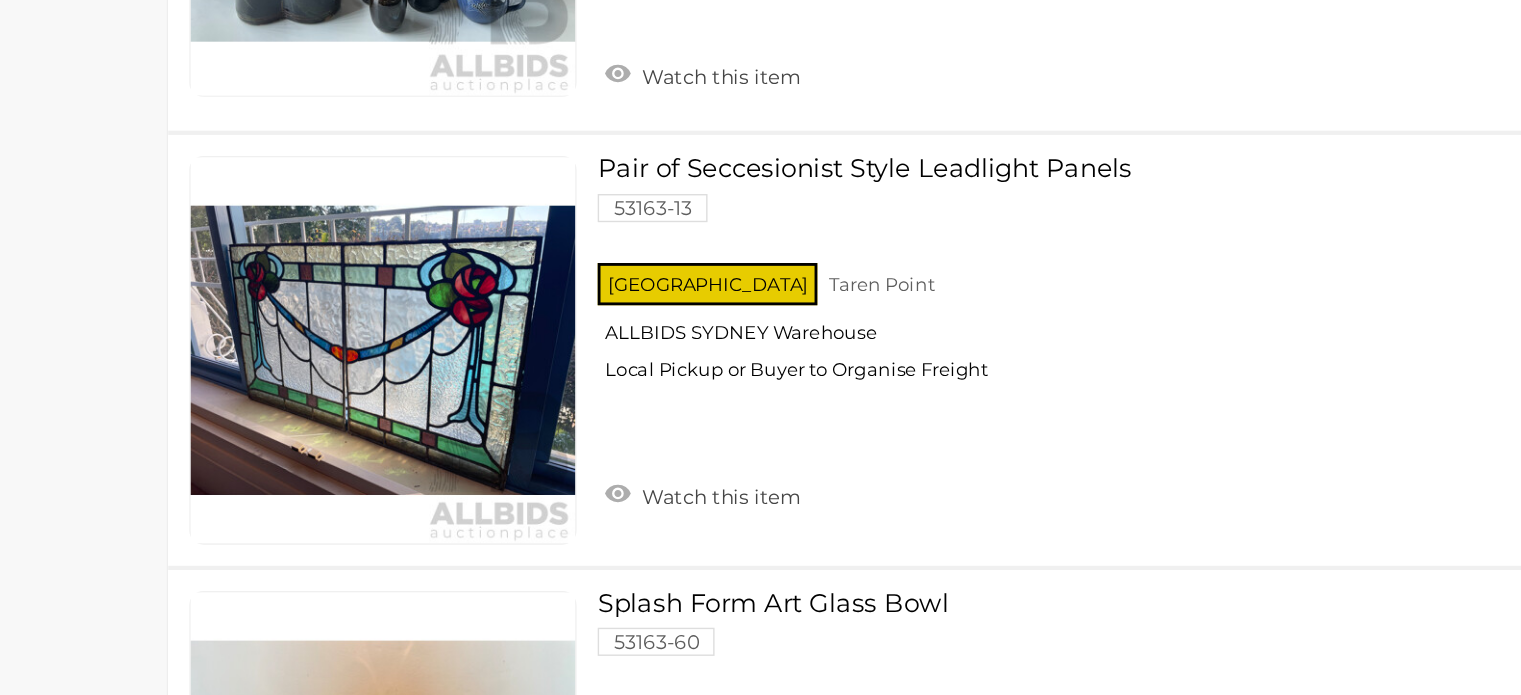 scroll, scrollTop: 9930, scrollLeft: 0, axis: vertical 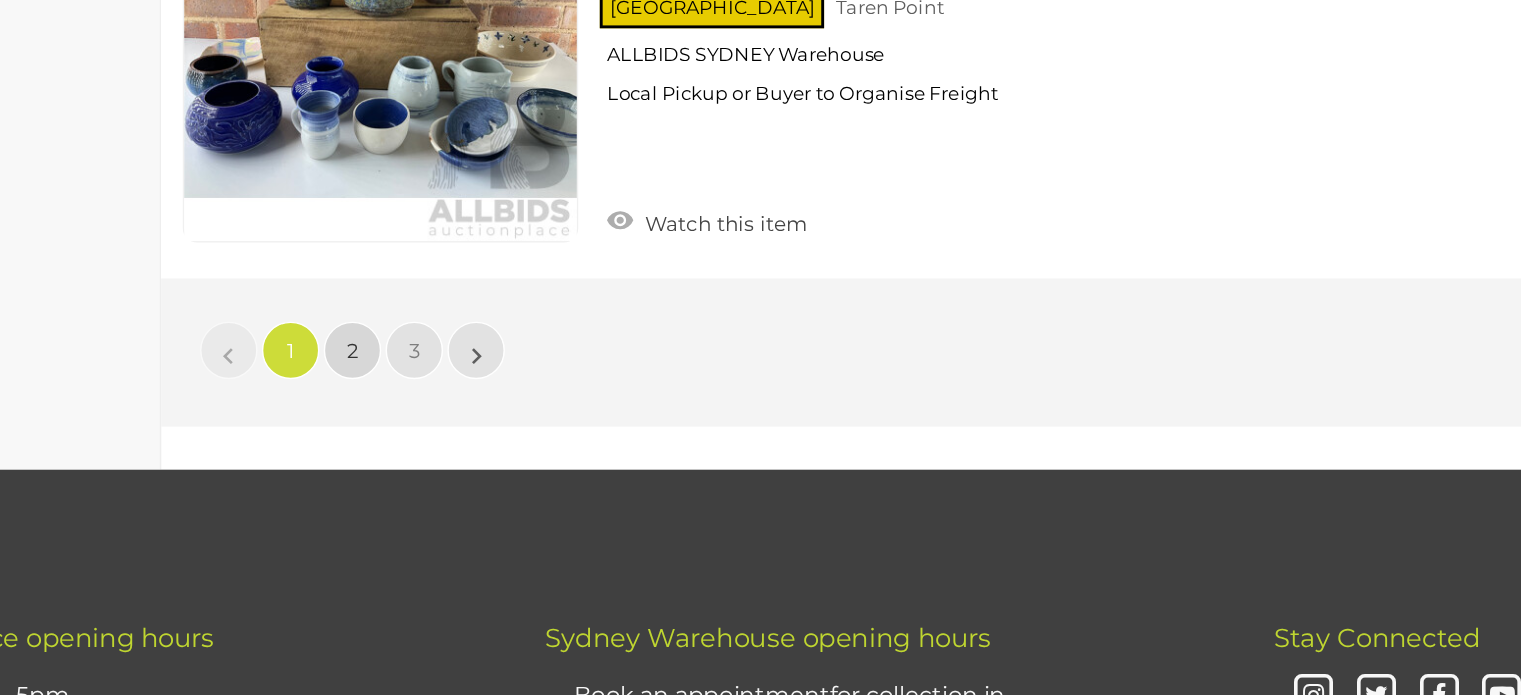 click on "2" at bounding box center (403, 455) 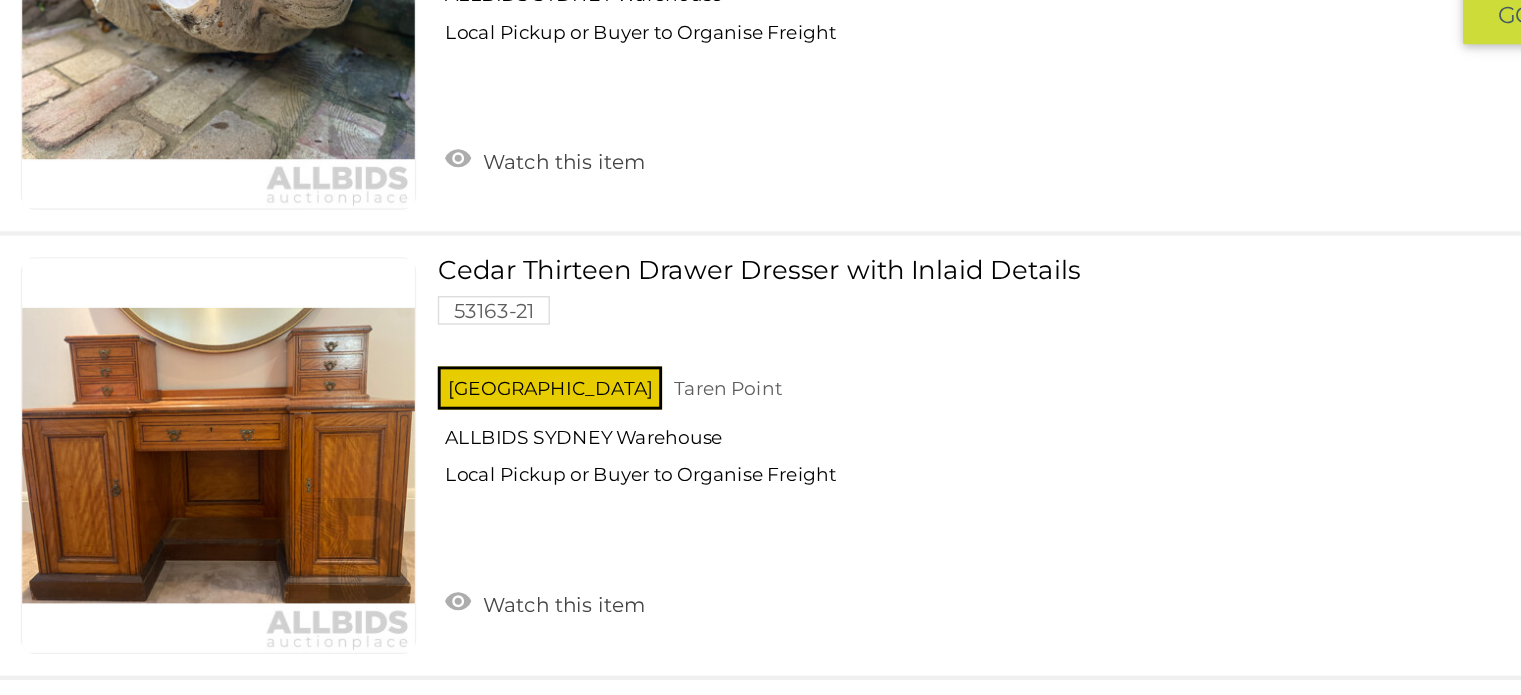 scroll, scrollTop: 1848, scrollLeft: 0, axis: vertical 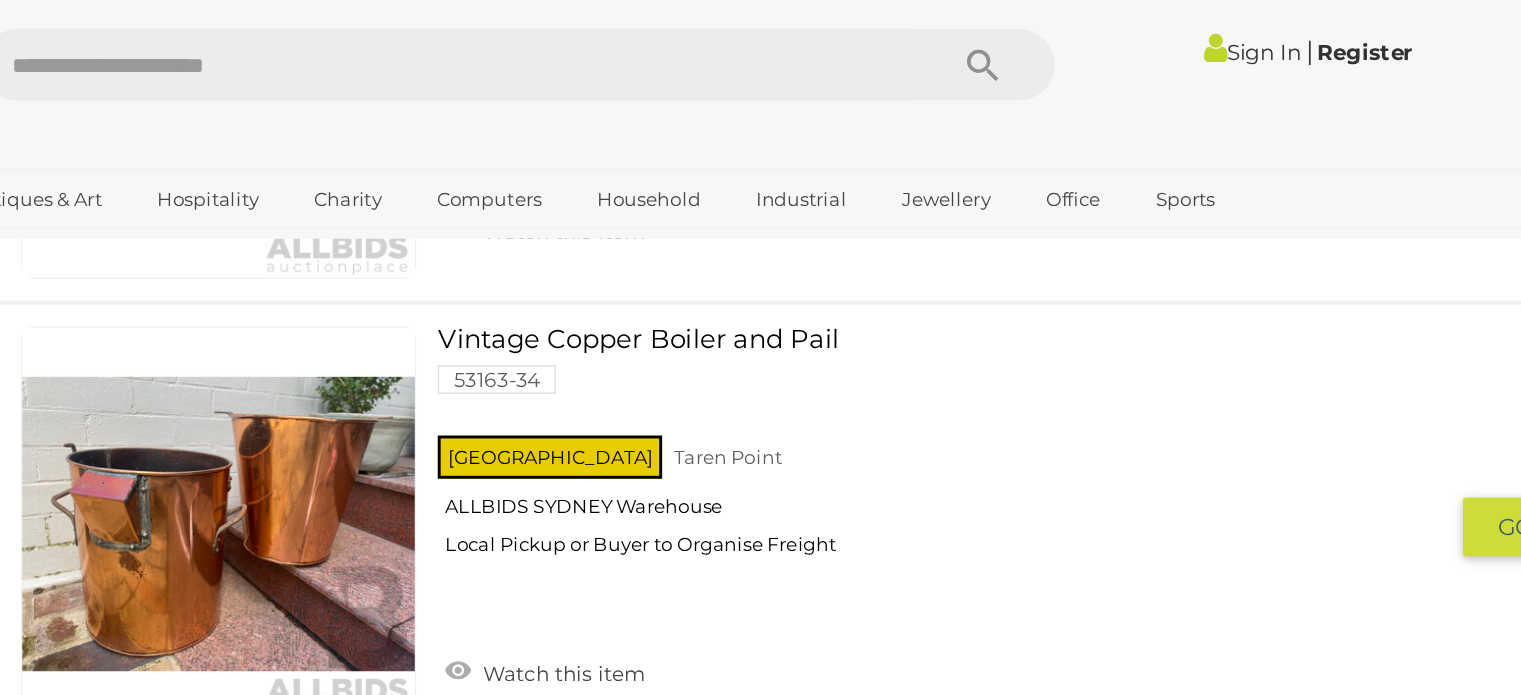 click on "Vintage Copper Boiler and Pail
53163-34
NSW
Taren Point ALLBIDS SYDNEY Warehouse" at bounding box center [931, 314] 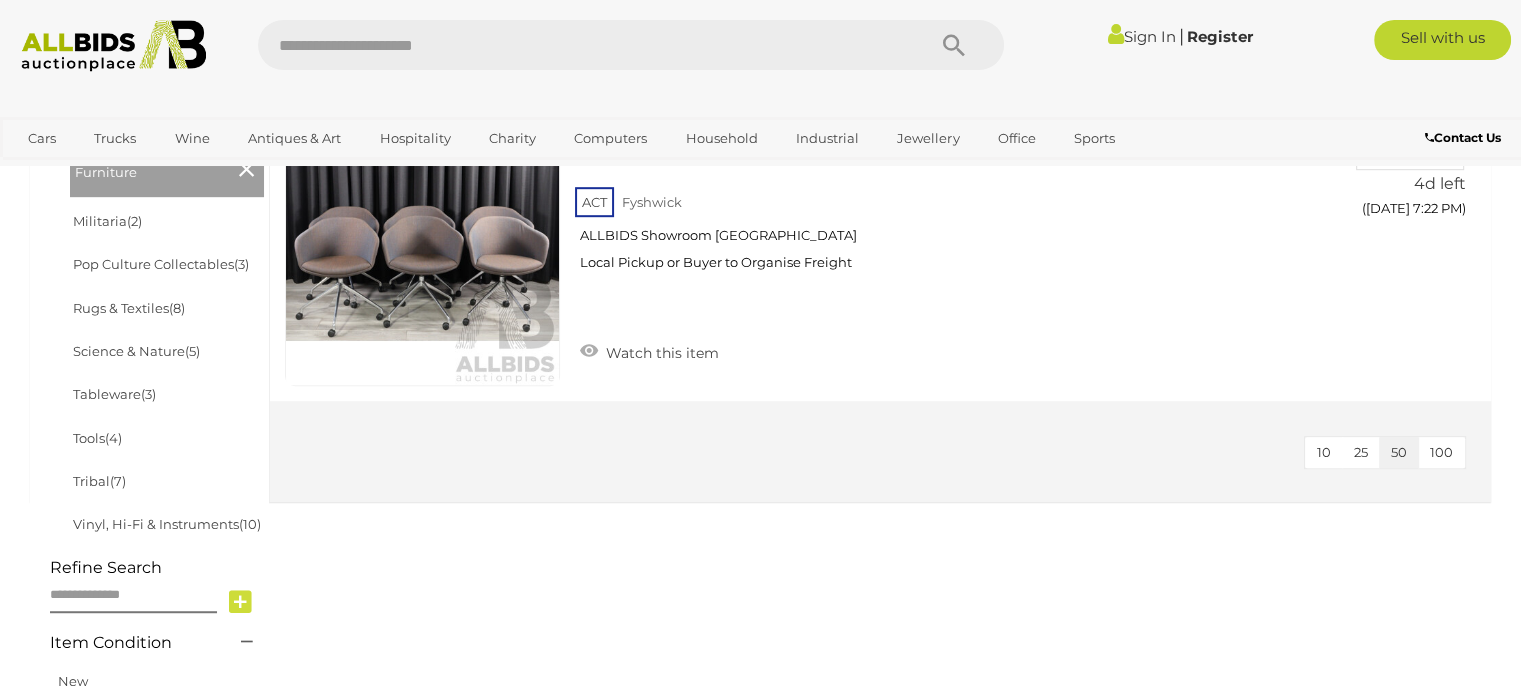 scroll, scrollTop: 1174, scrollLeft: 0, axis: vertical 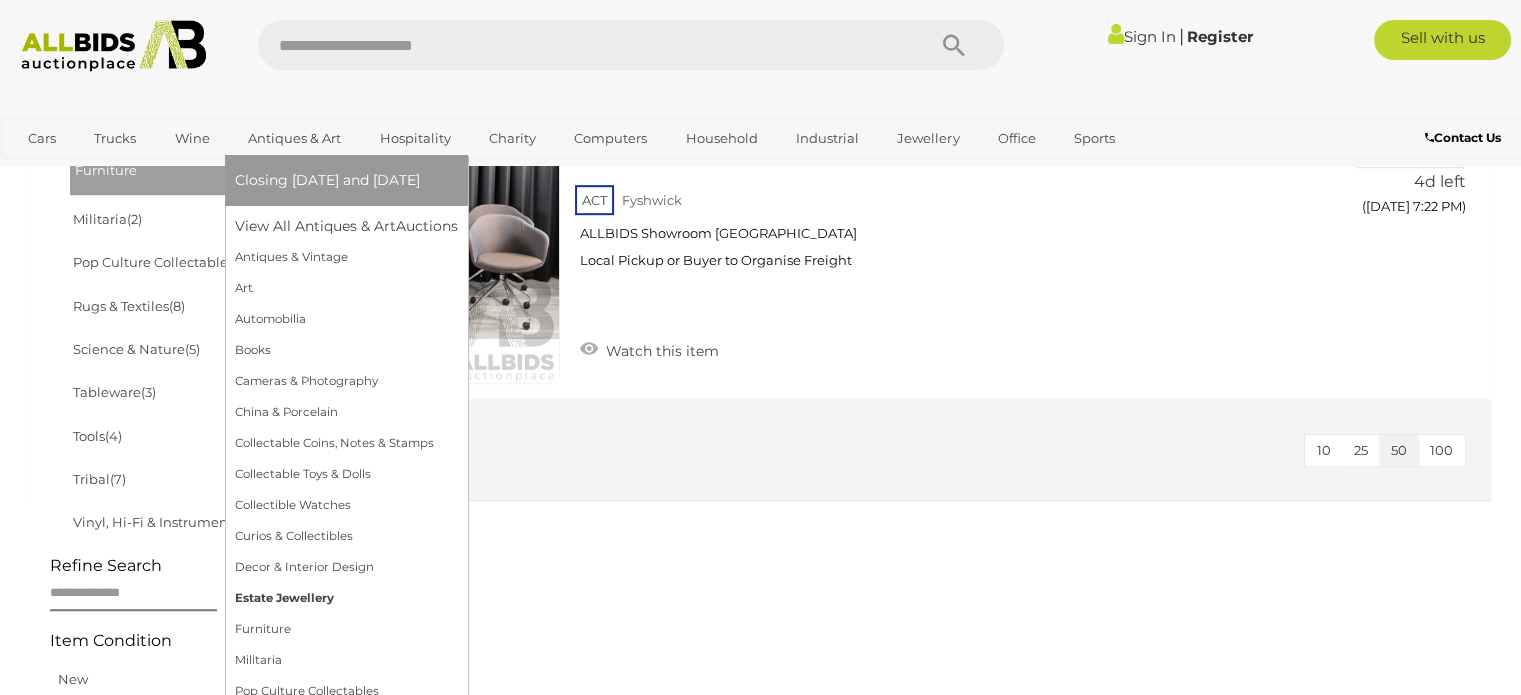 click on "Estate Jewellery" at bounding box center [346, 598] 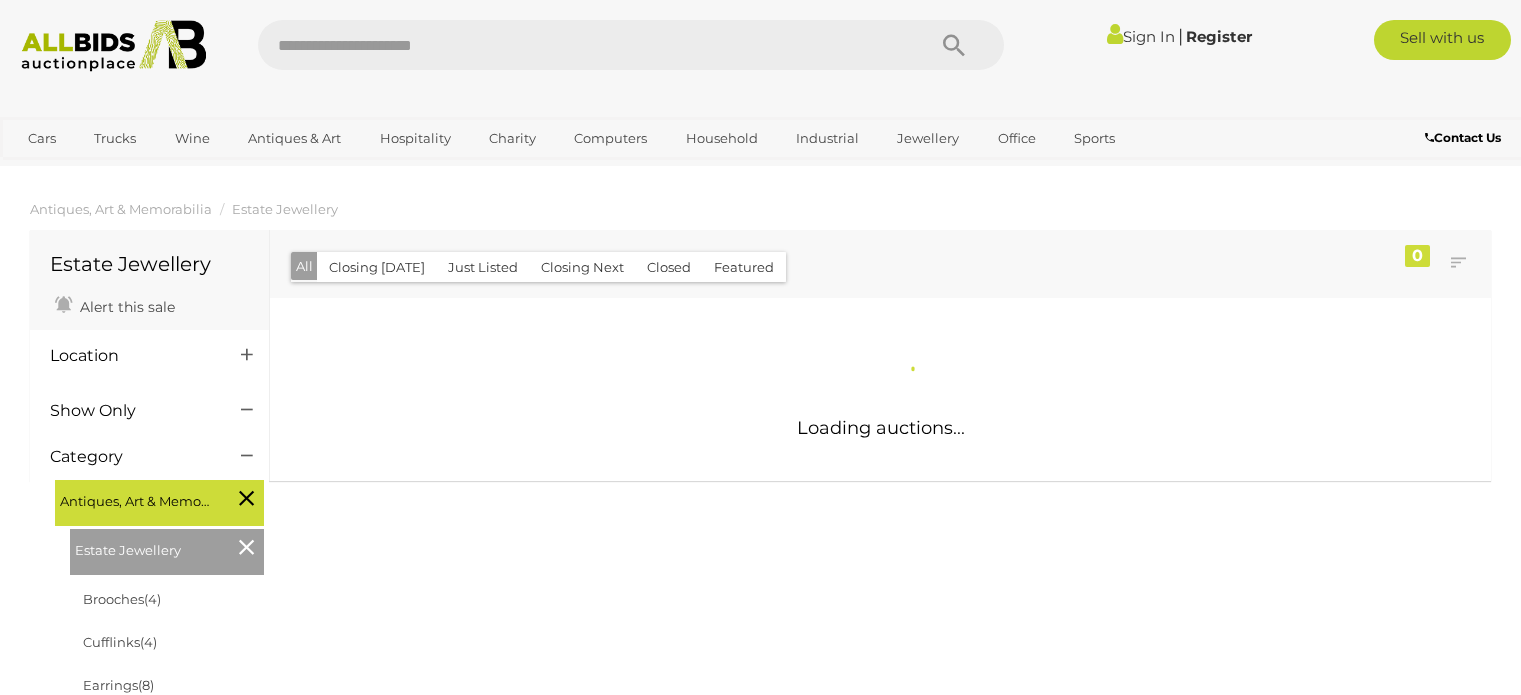 scroll, scrollTop: 0, scrollLeft: 0, axis: both 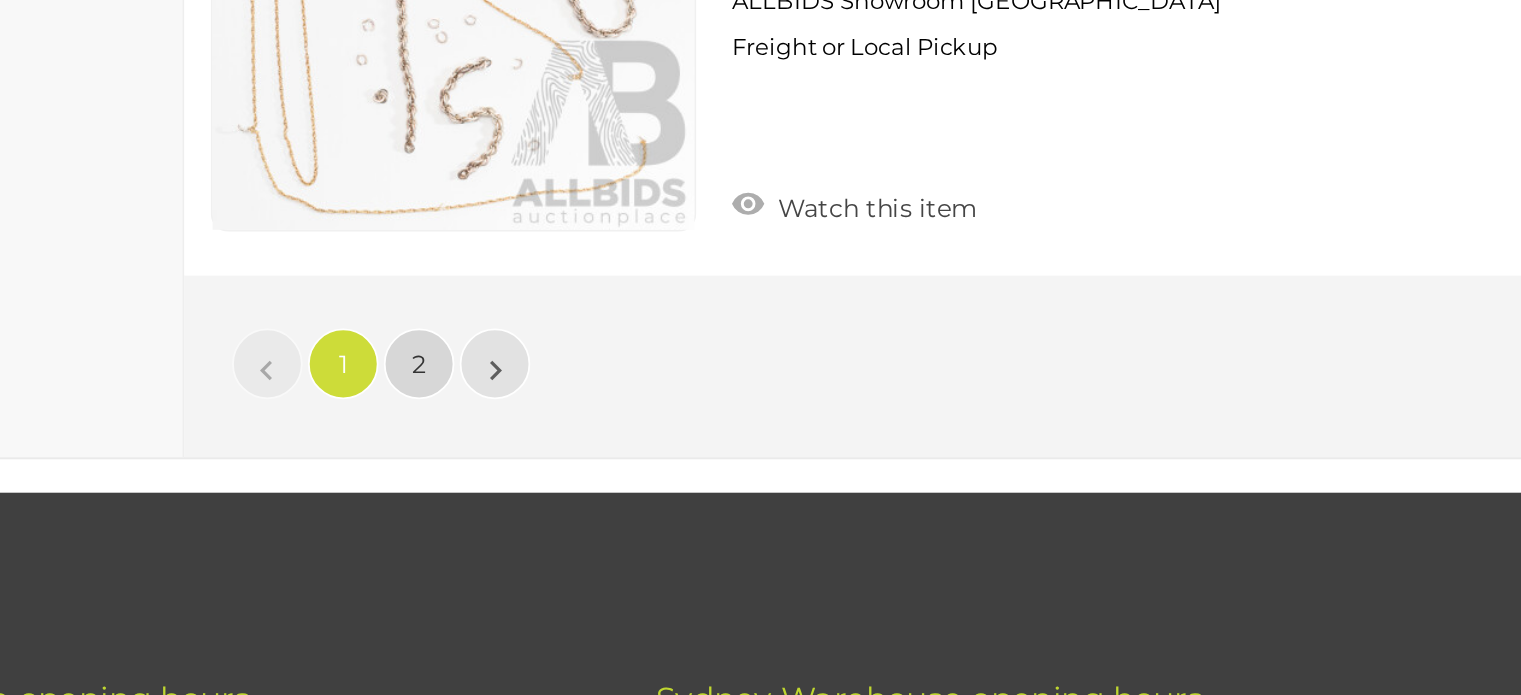 click on "2" at bounding box center (403, 507) 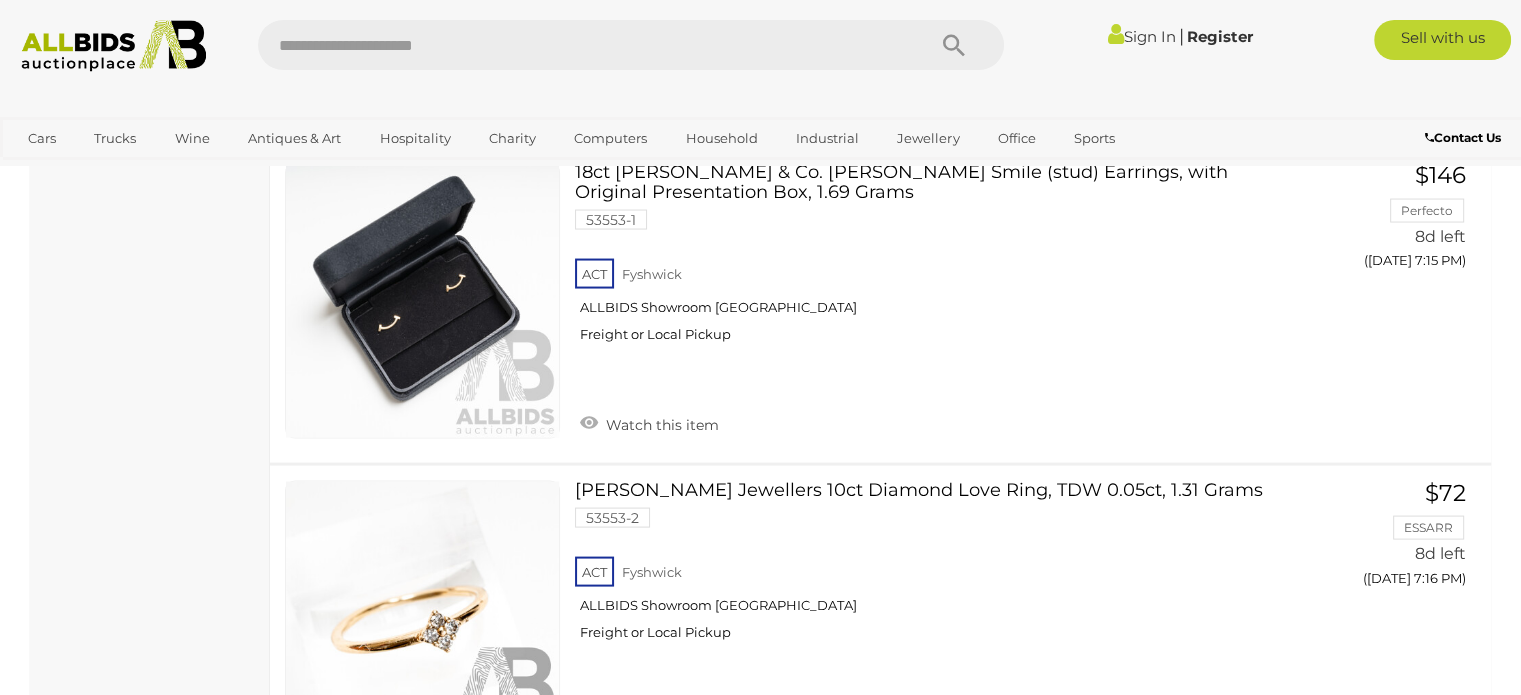 scroll, scrollTop: 3908, scrollLeft: 0, axis: vertical 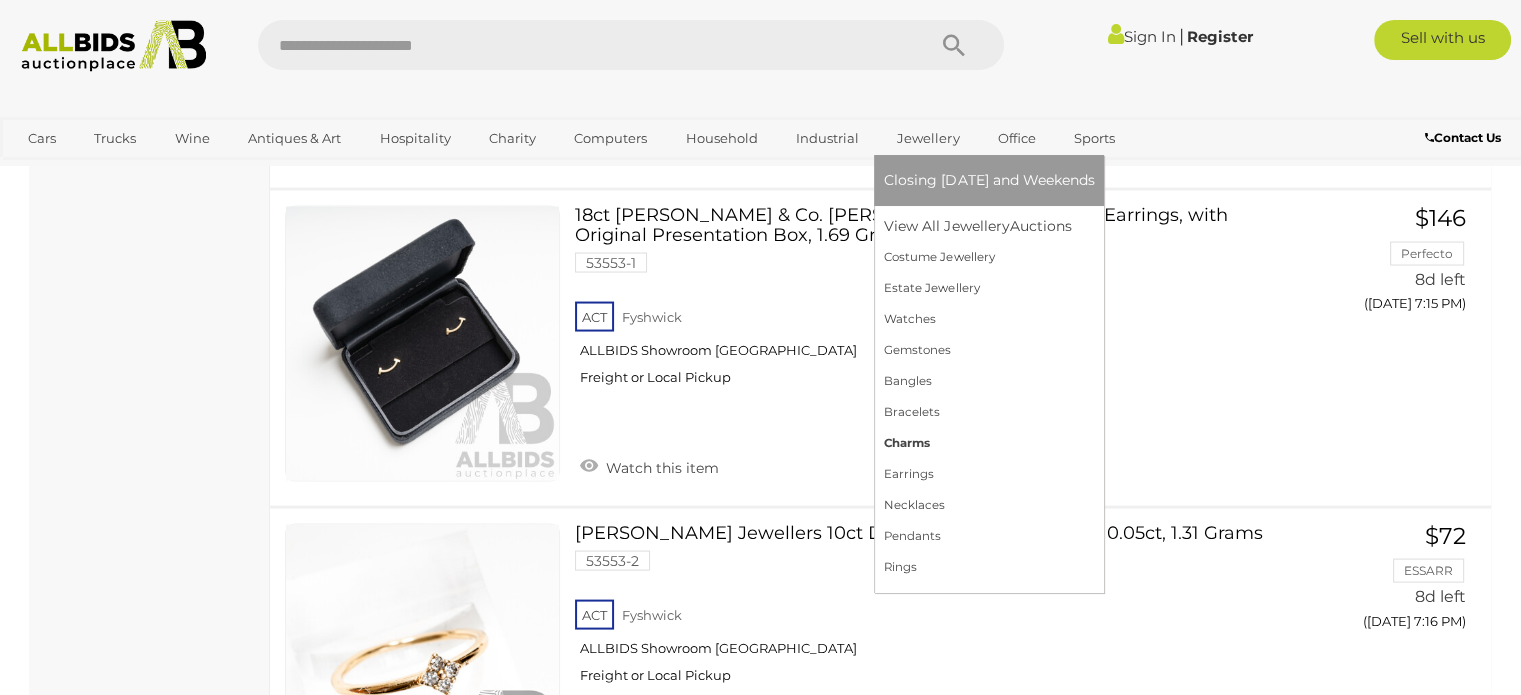 click on "Charms" at bounding box center (989, 443) 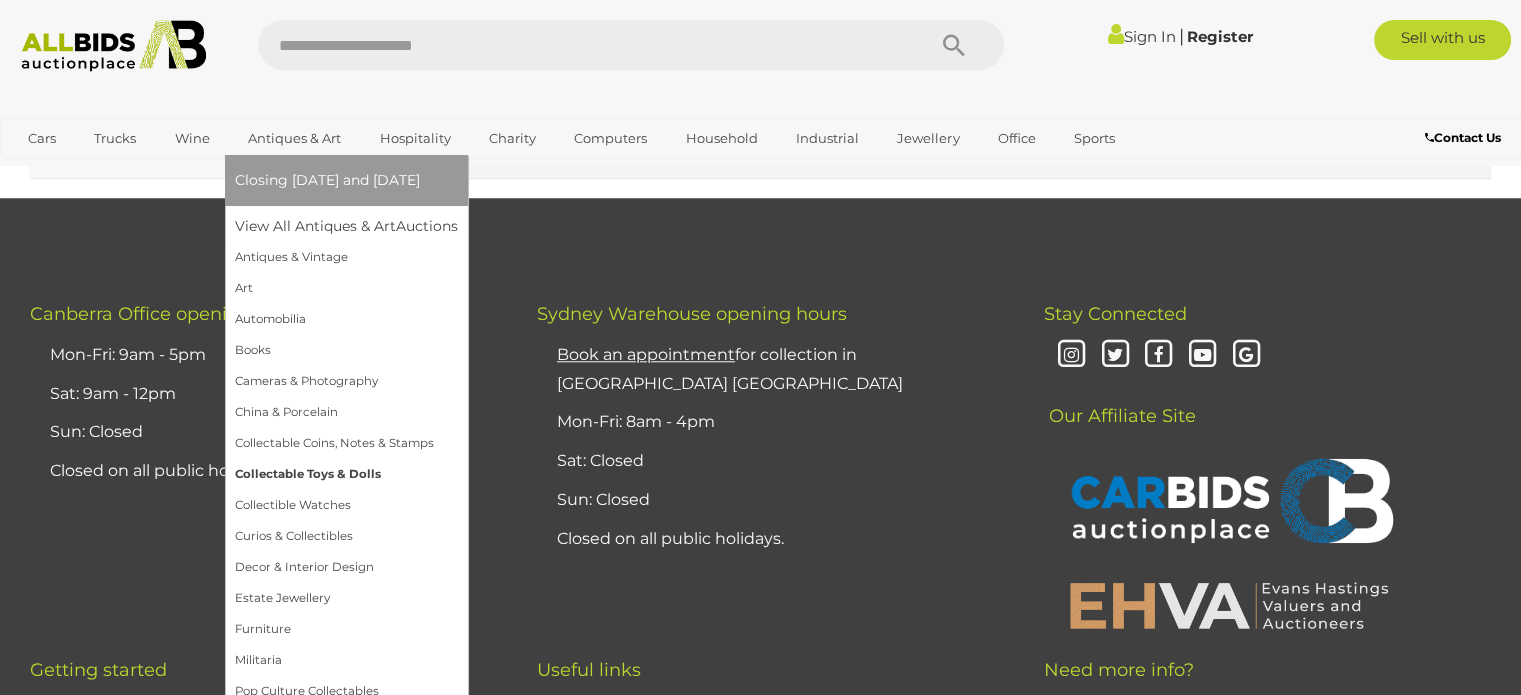 scroll, scrollTop: 1827, scrollLeft: 0, axis: vertical 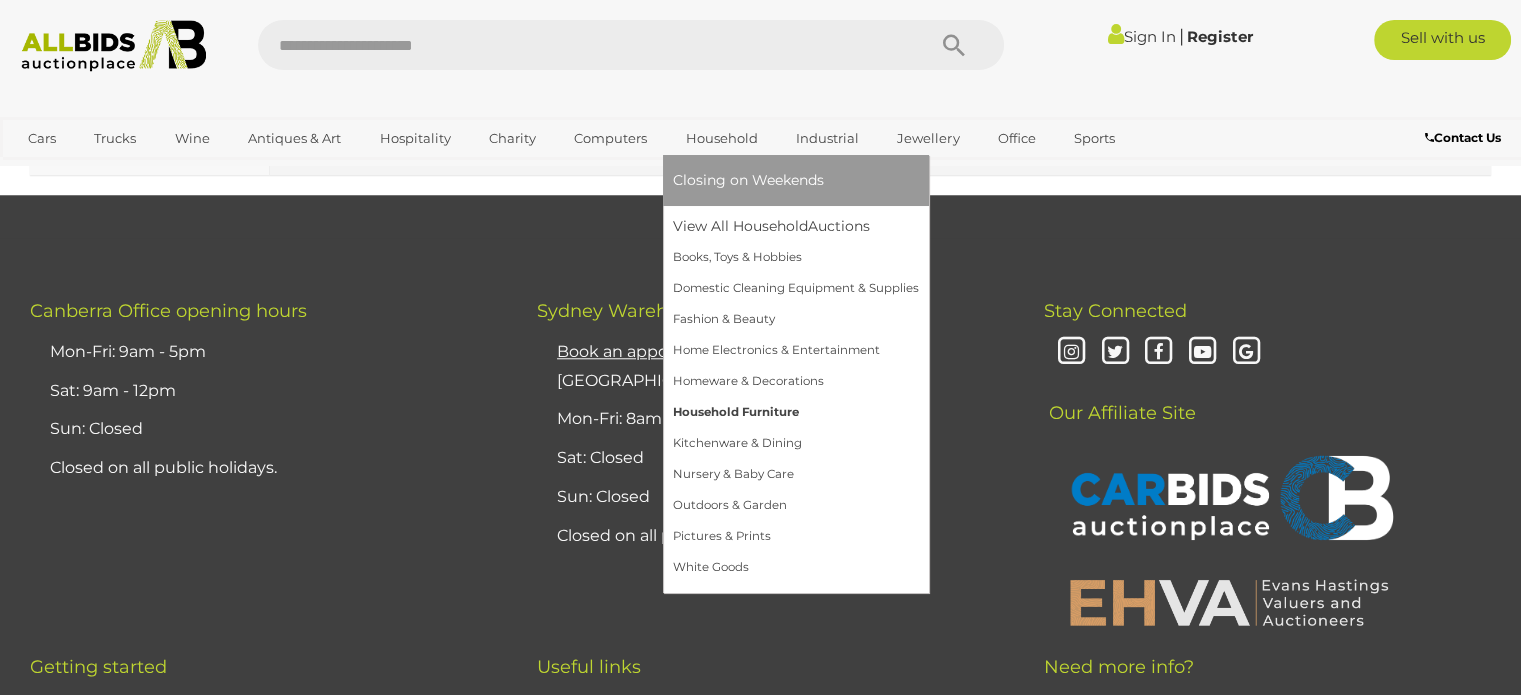 click on "Household Furniture" at bounding box center (796, 412) 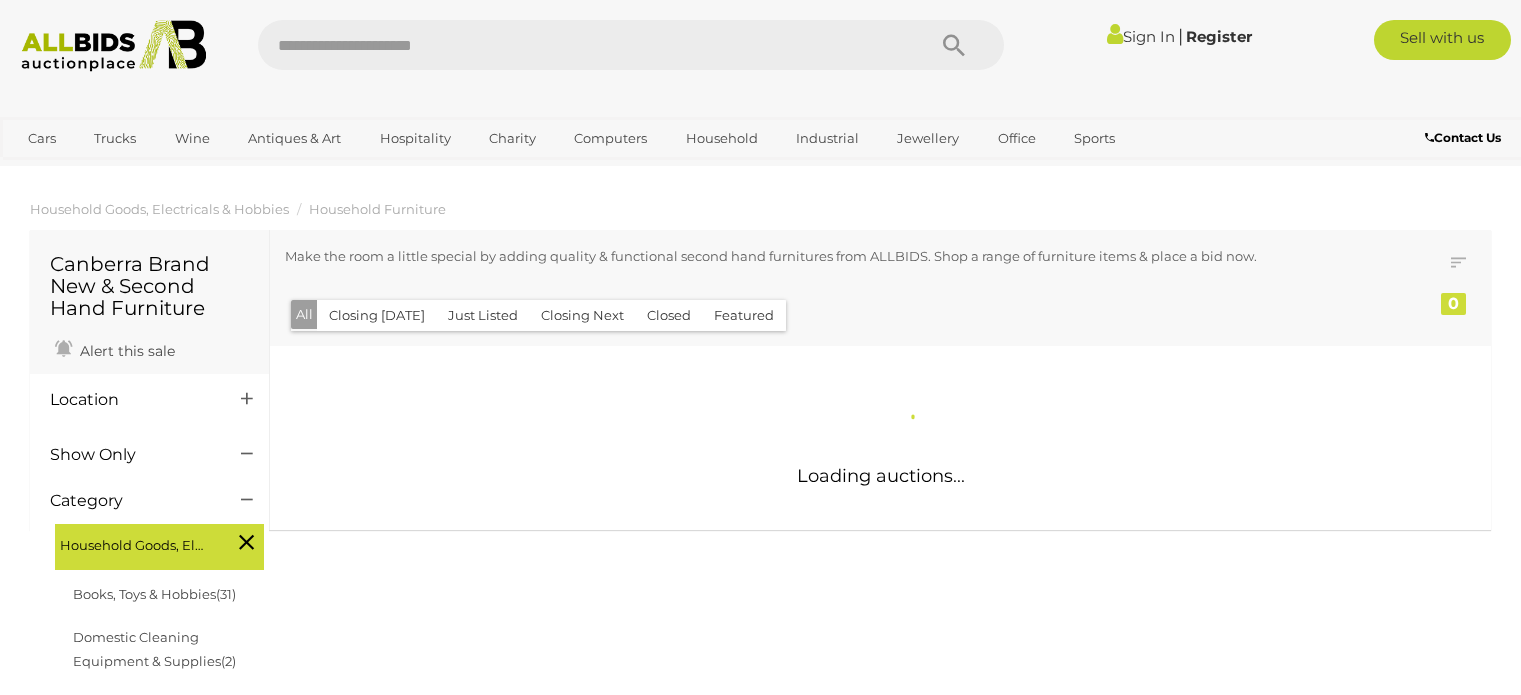 scroll, scrollTop: 0, scrollLeft: 0, axis: both 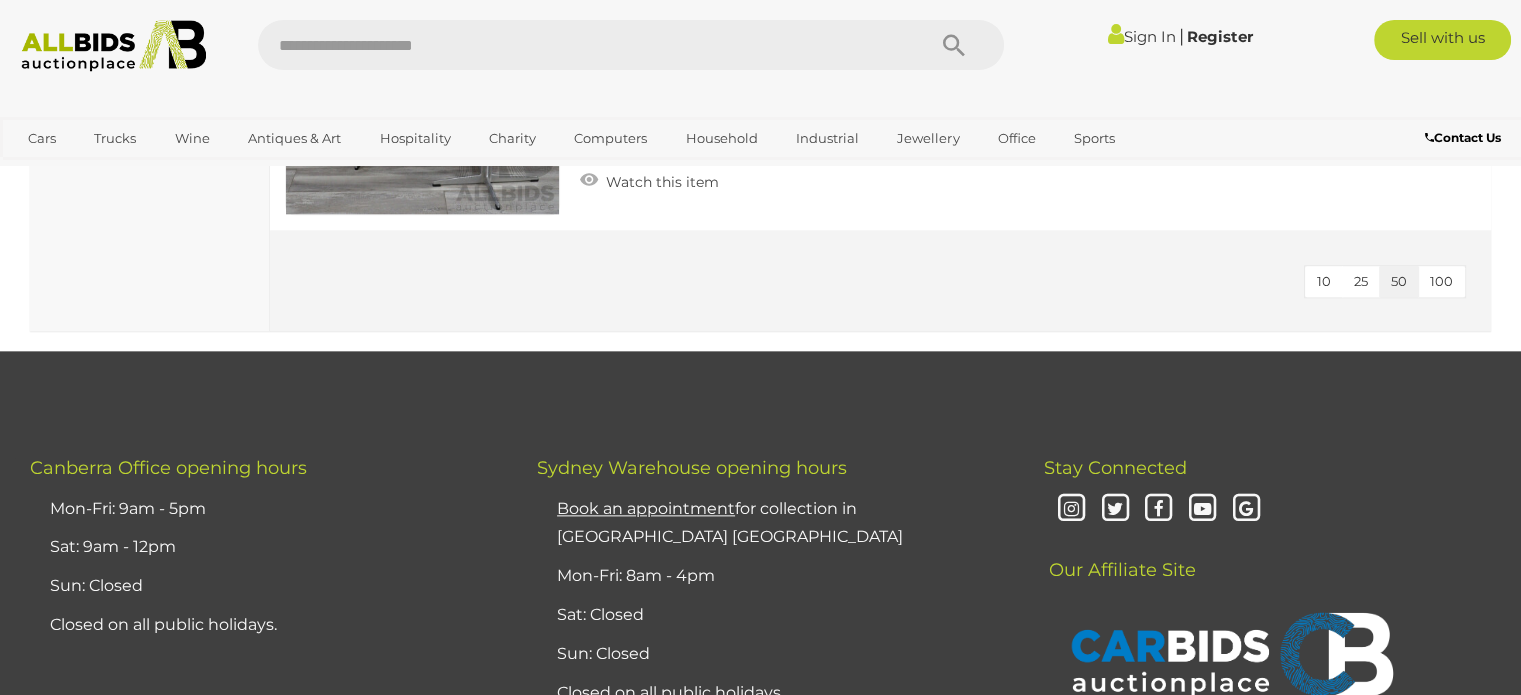 click at bounding box center [581, 45] 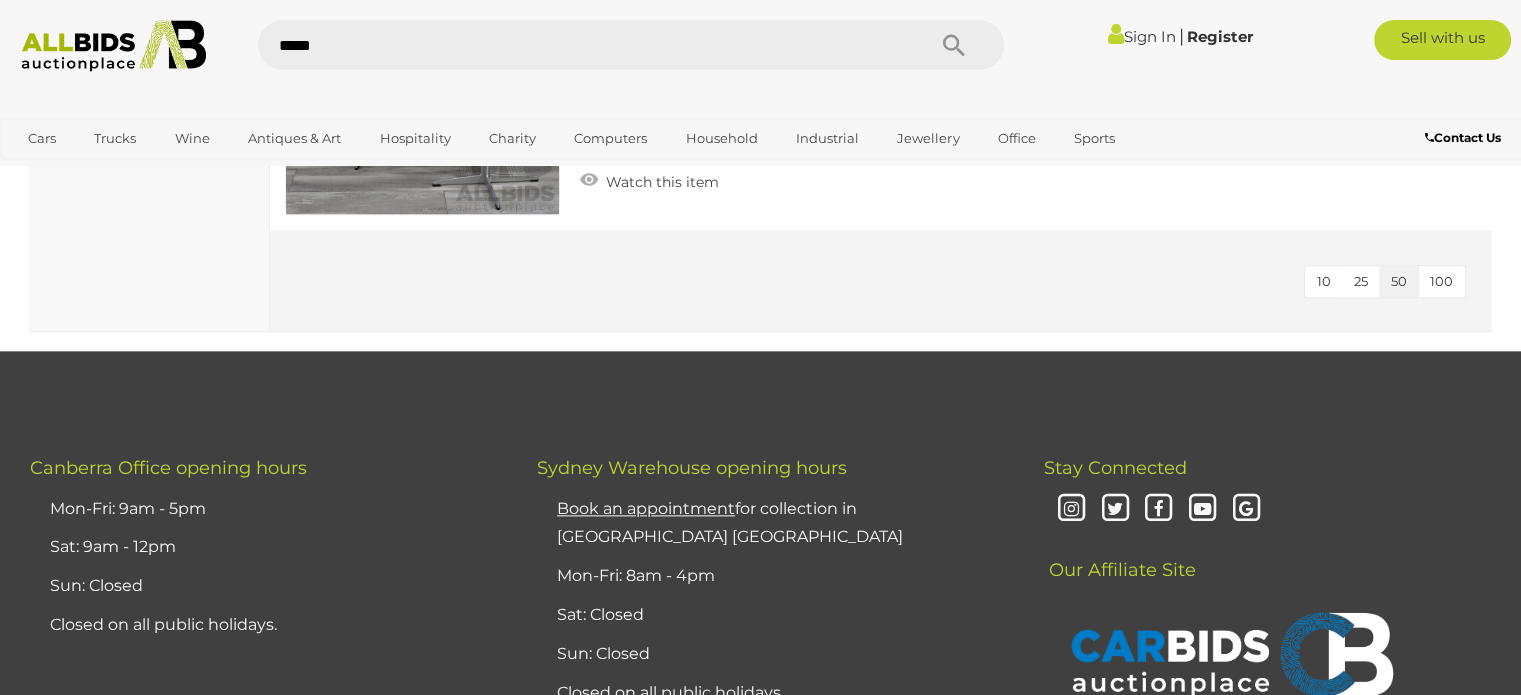 type on "******" 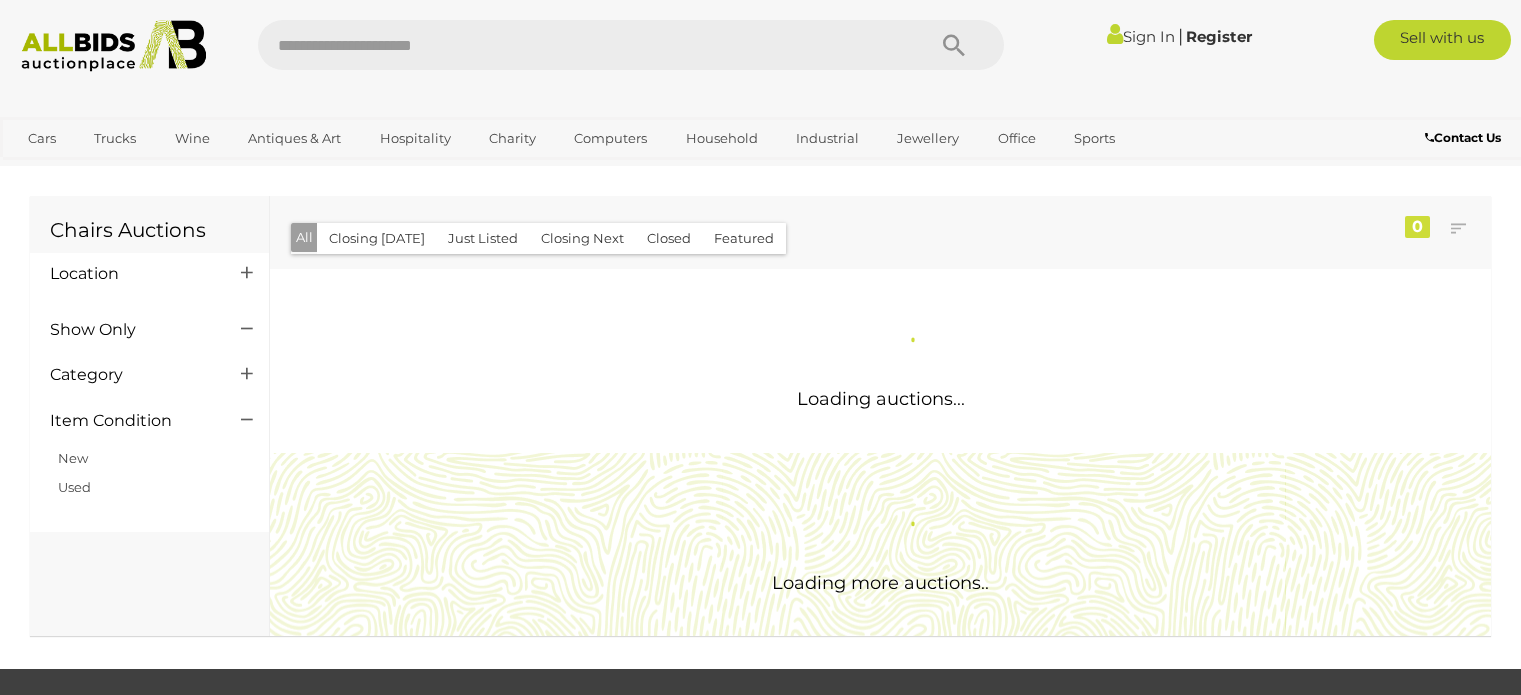 scroll, scrollTop: 0, scrollLeft: 0, axis: both 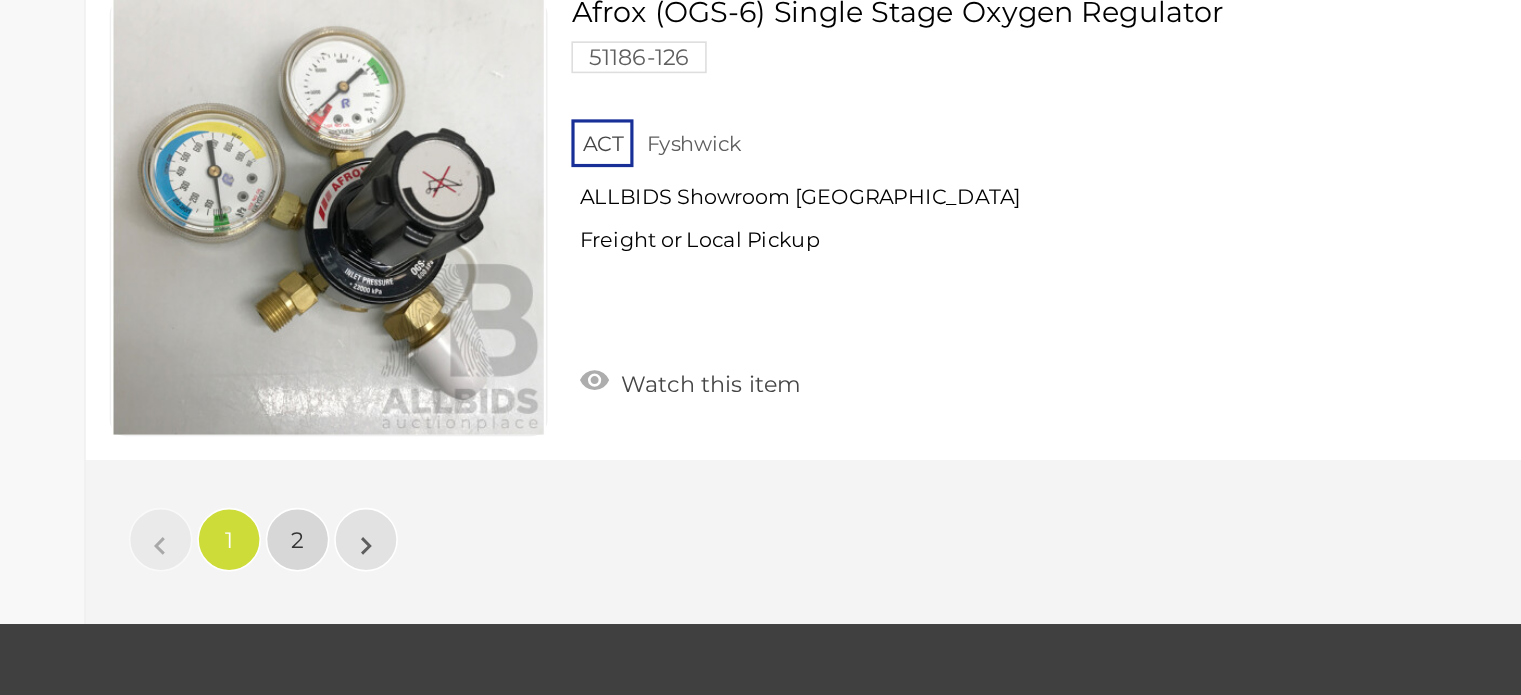 click on "2" at bounding box center [403, 597] 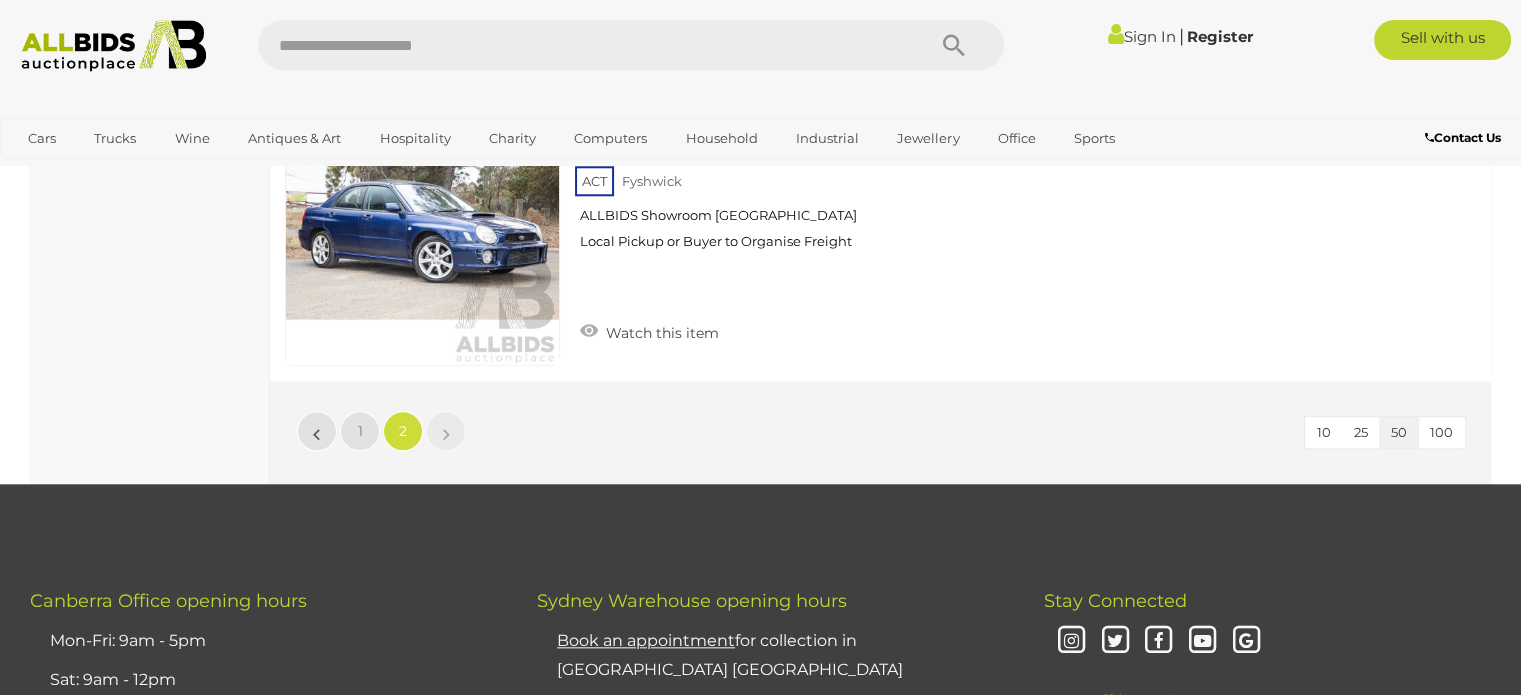 scroll, scrollTop: 9612, scrollLeft: 0, axis: vertical 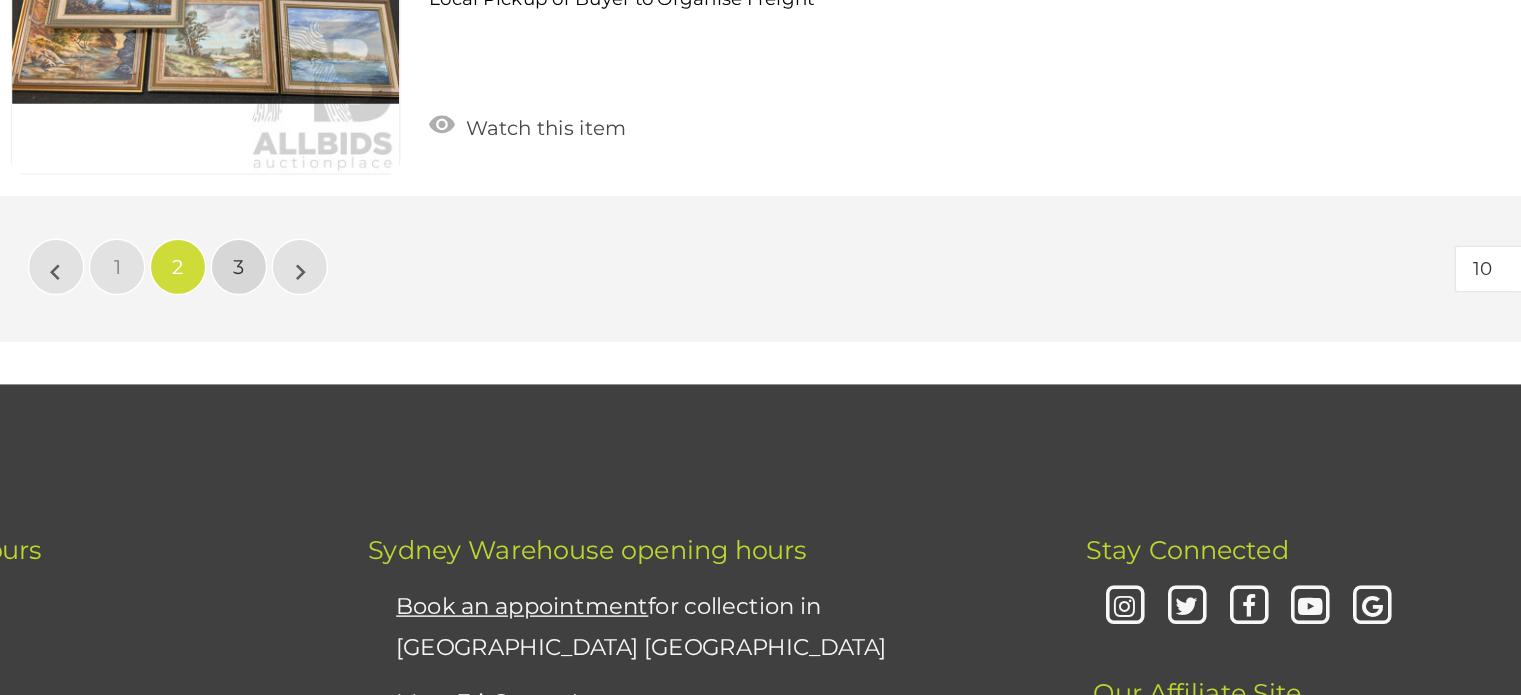 click on "3" at bounding box center (446, 393) 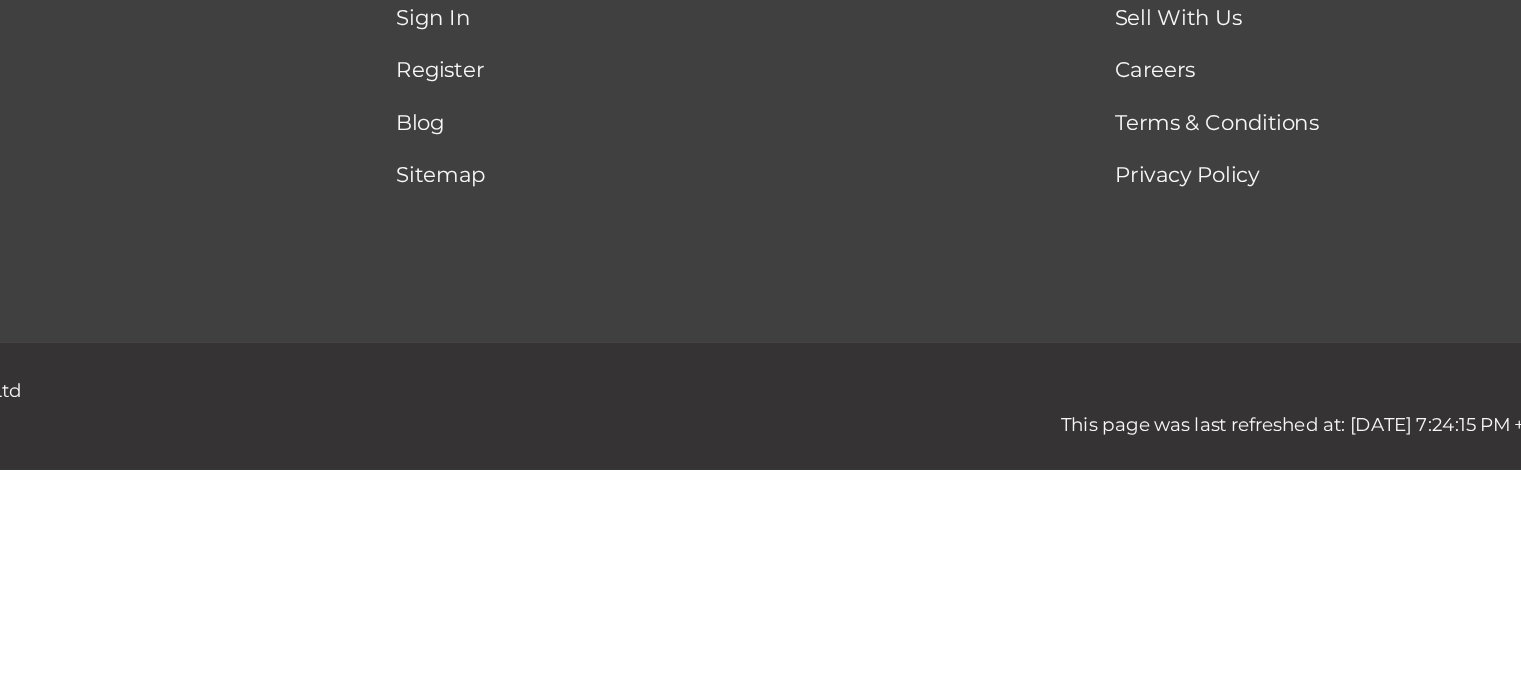 scroll, scrollTop: 102, scrollLeft: 0, axis: vertical 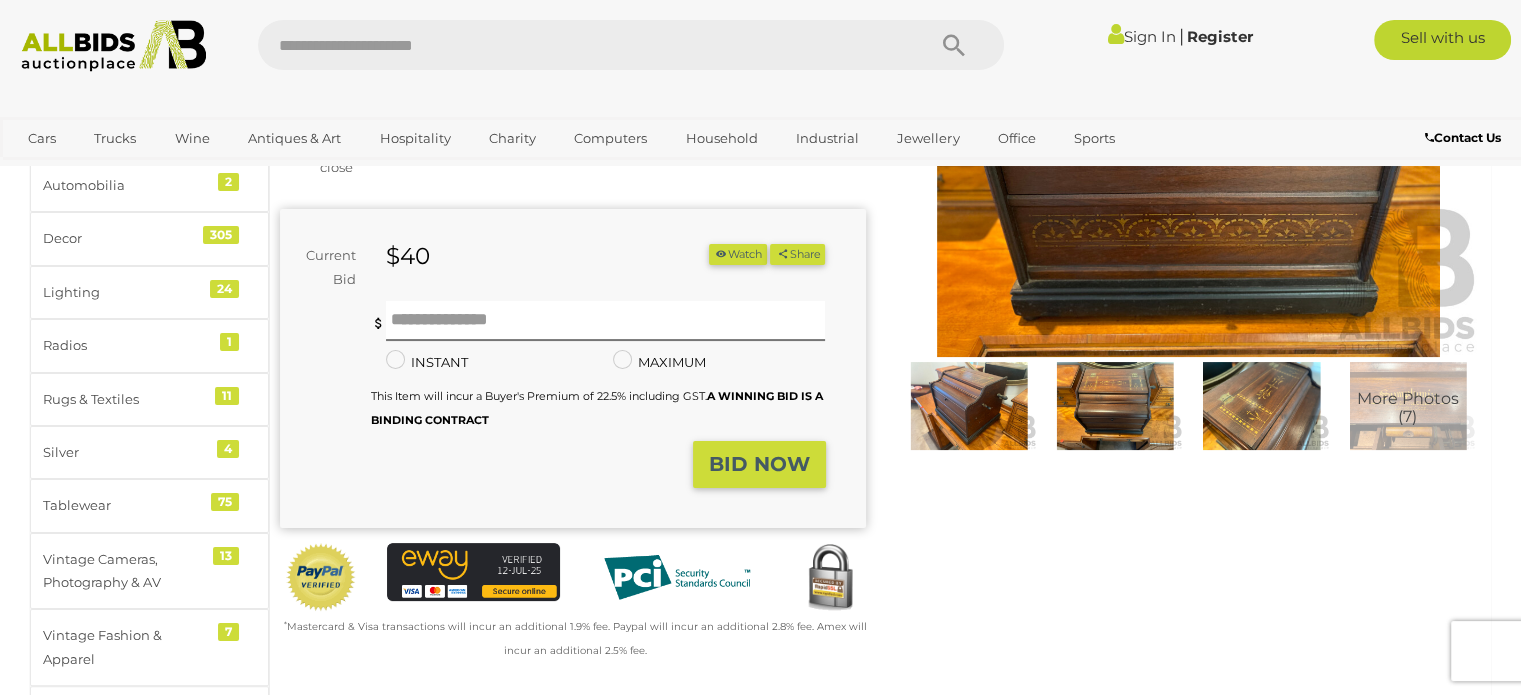 click at bounding box center [1115, 406] 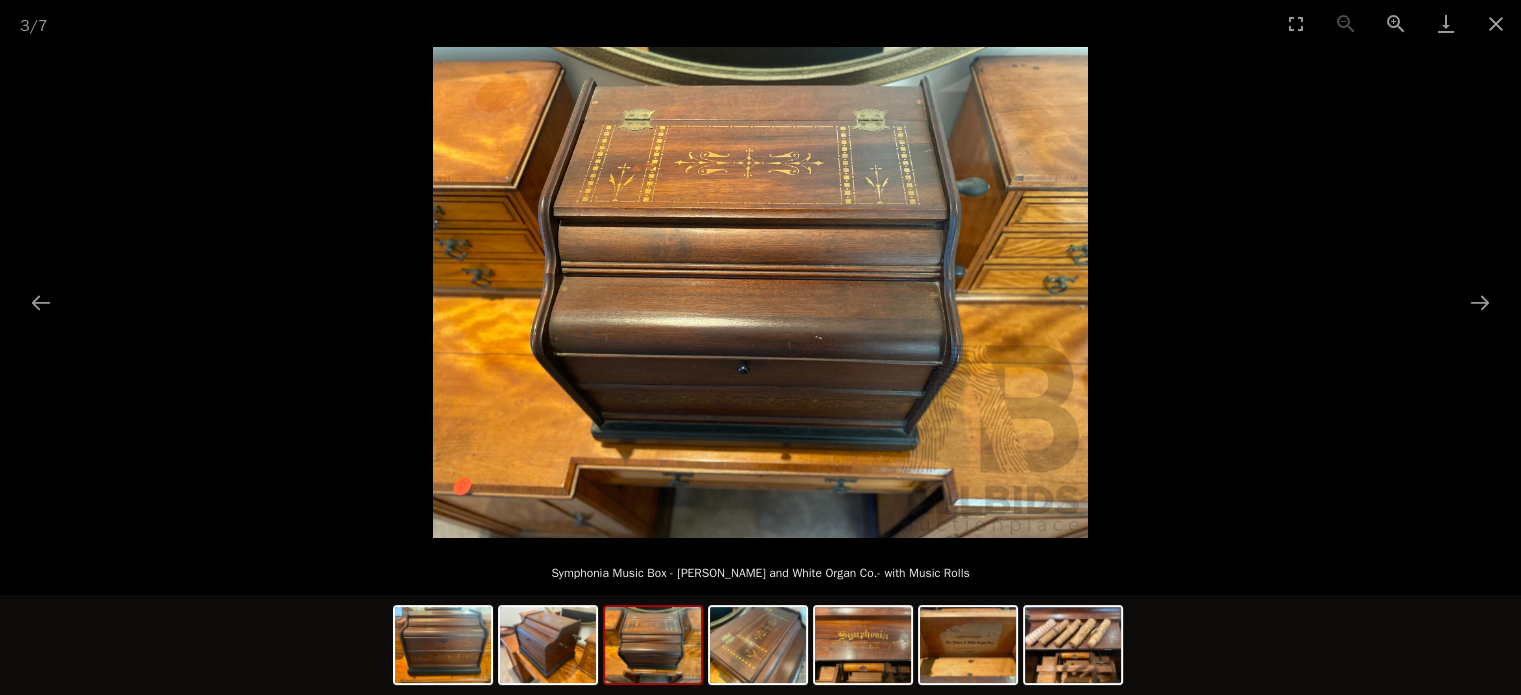 scroll, scrollTop: 680, scrollLeft: 0, axis: vertical 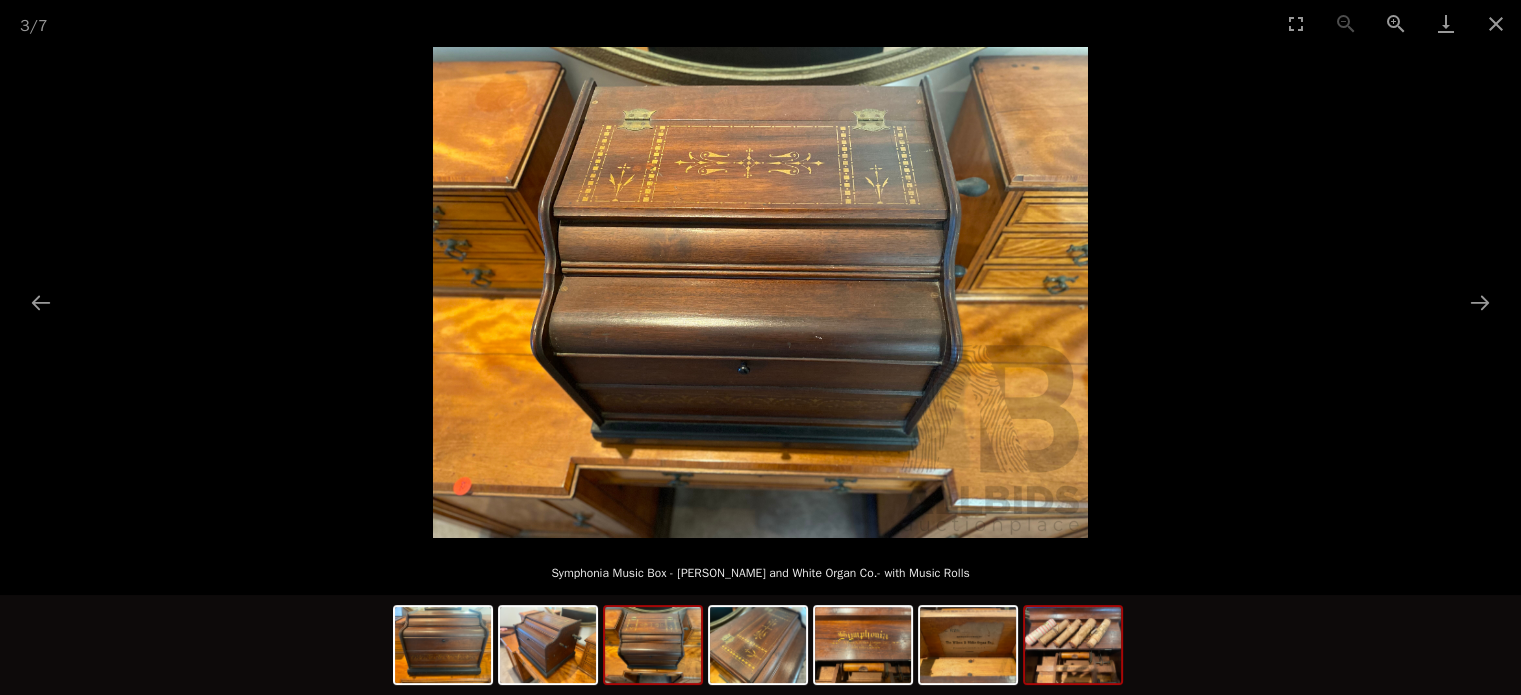 click at bounding box center [1073, 645] 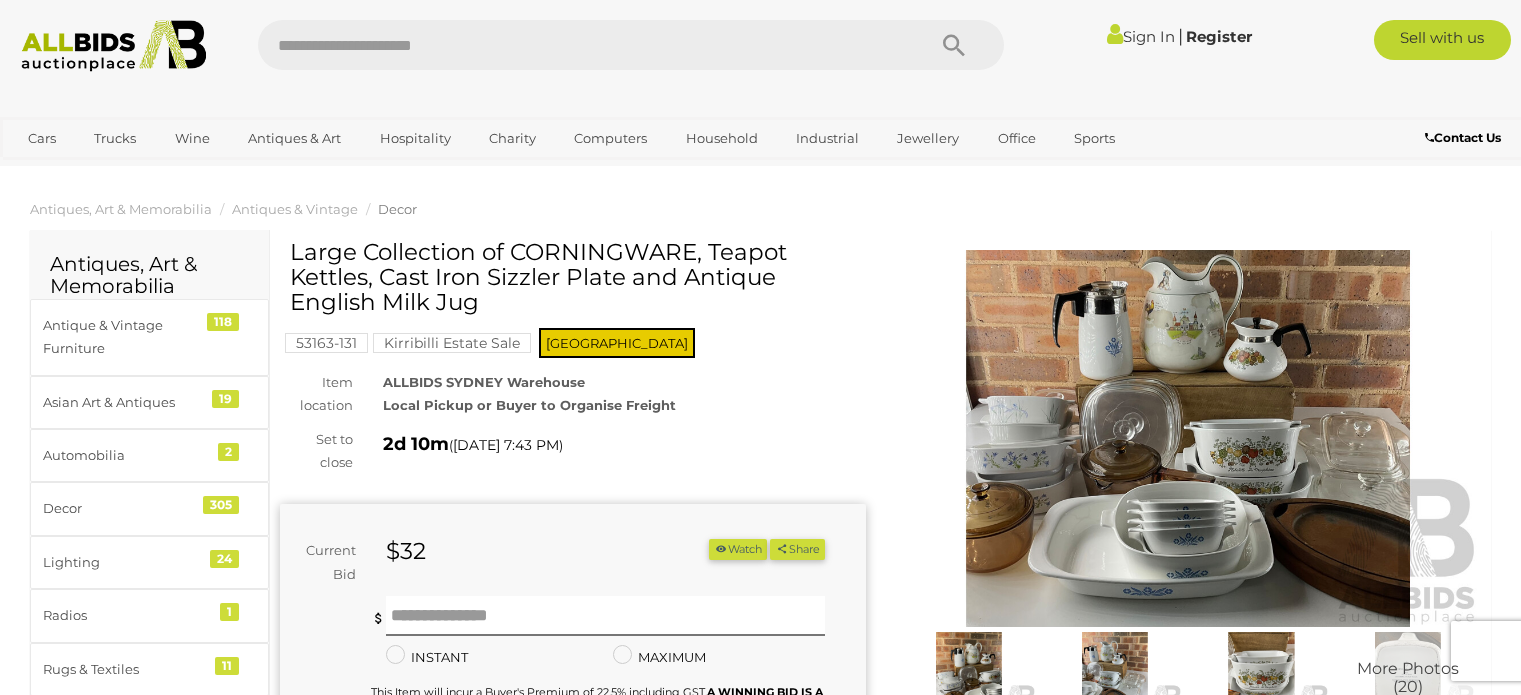 scroll, scrollTop: 0, scrollLeft: 0, axis: both 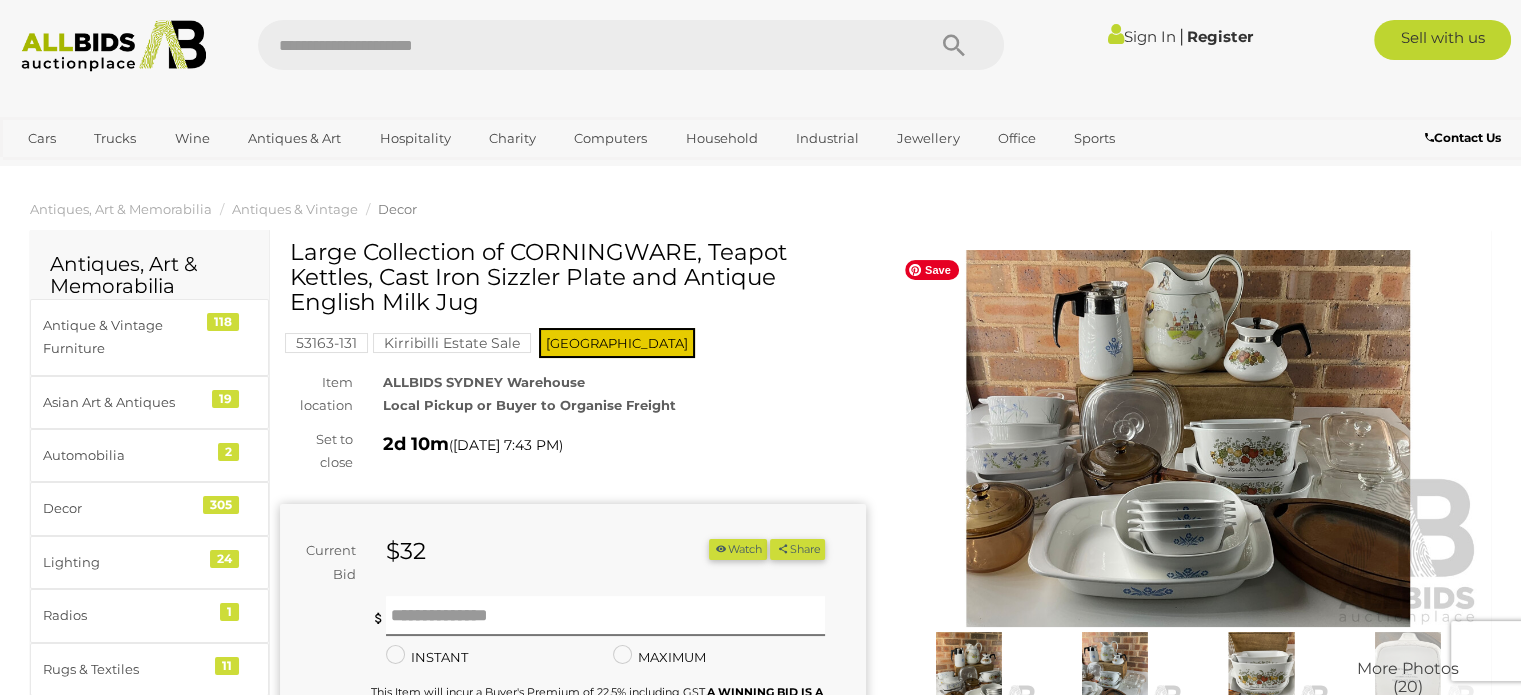 click at bounding box center (1189, 438) 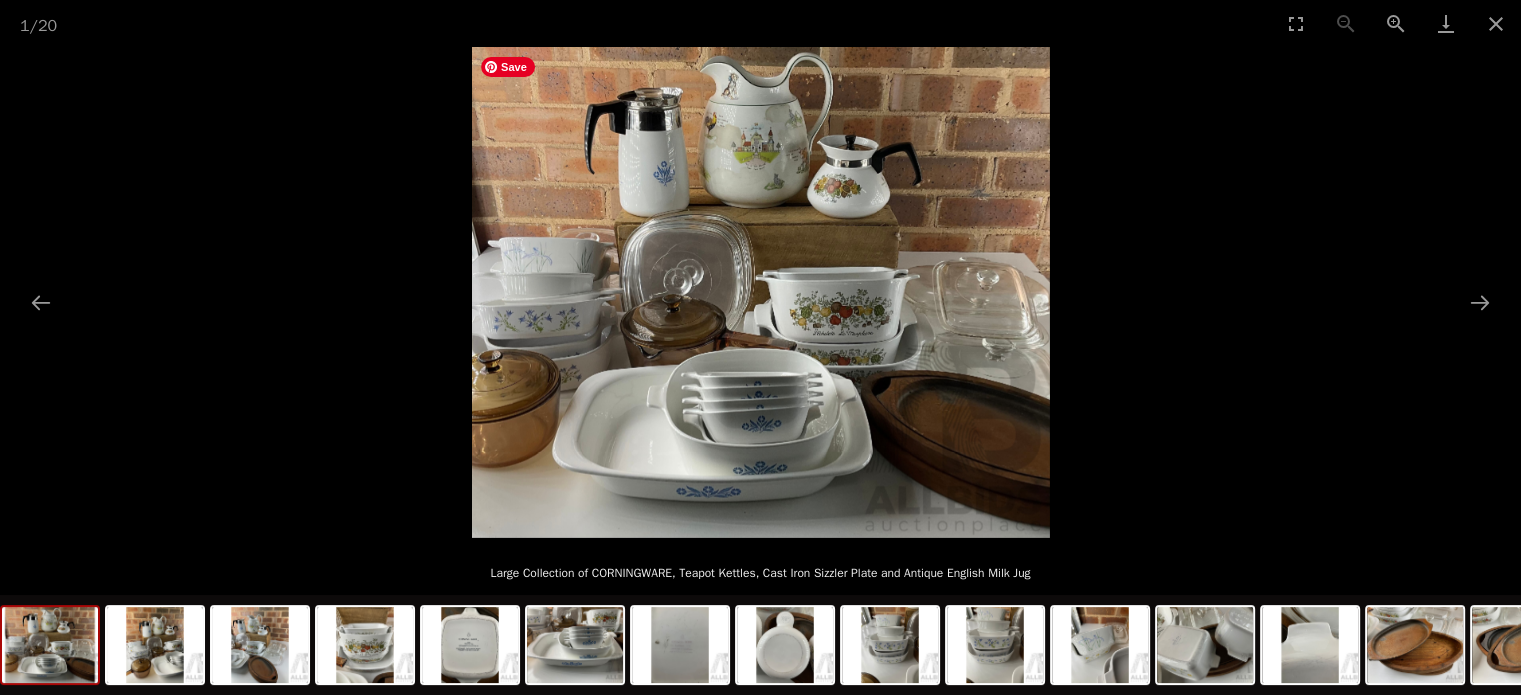click at bounding box center [761, 292] 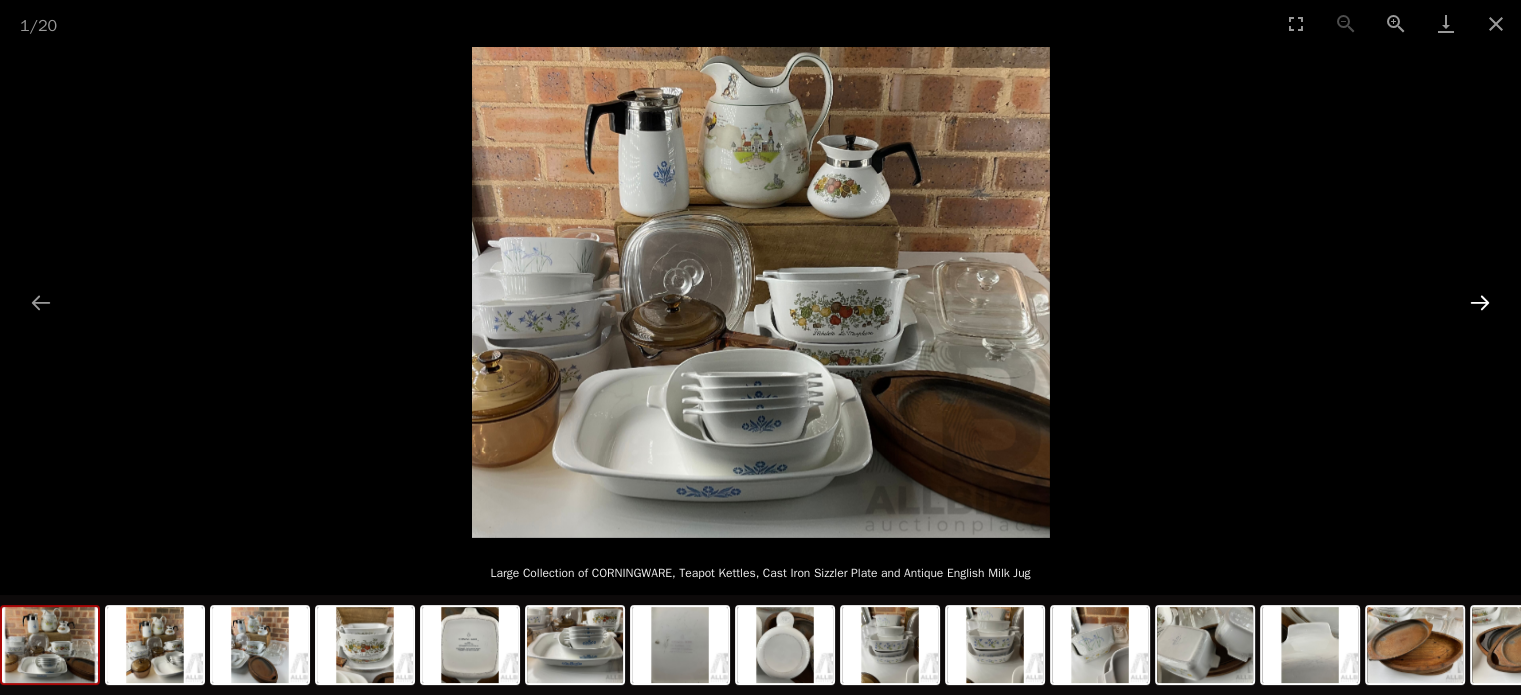 click at bounding box center (1480, 302) 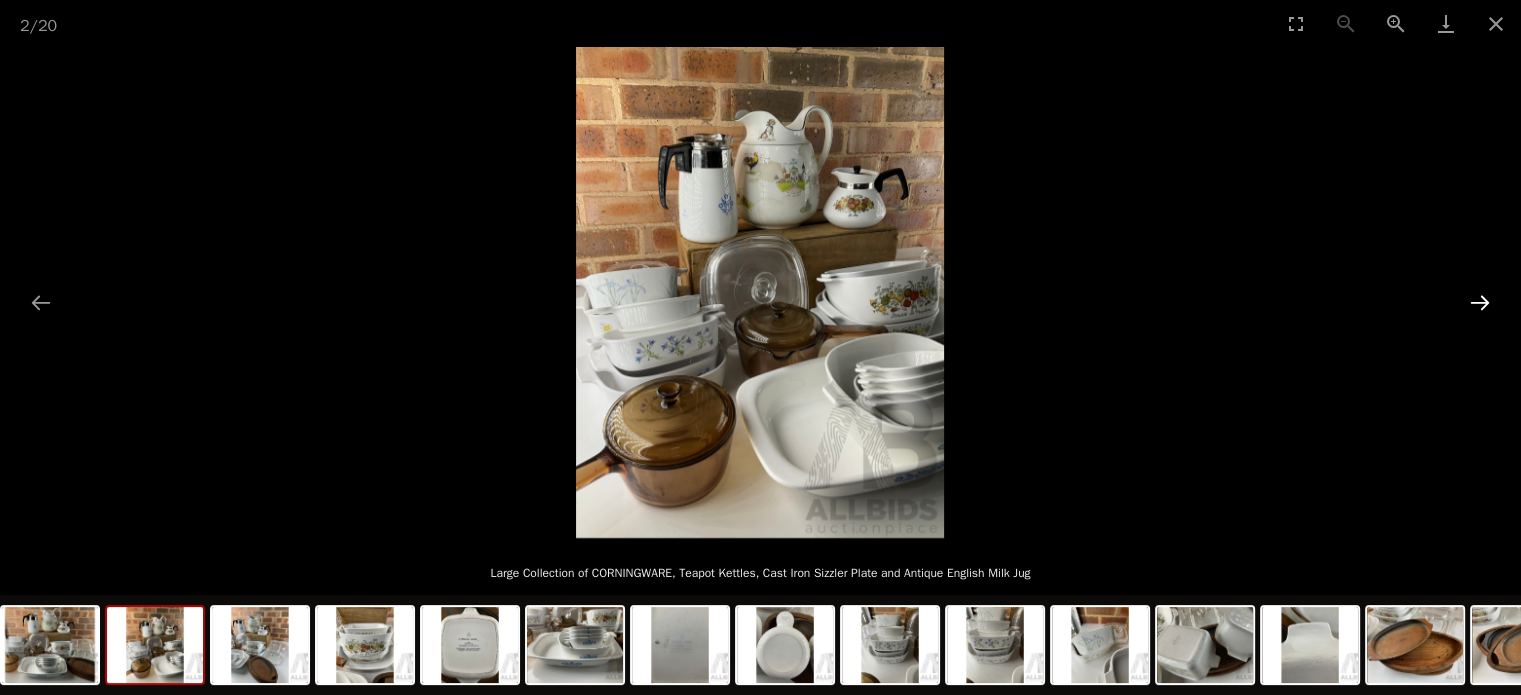 click at bounding box center [1480, 302] 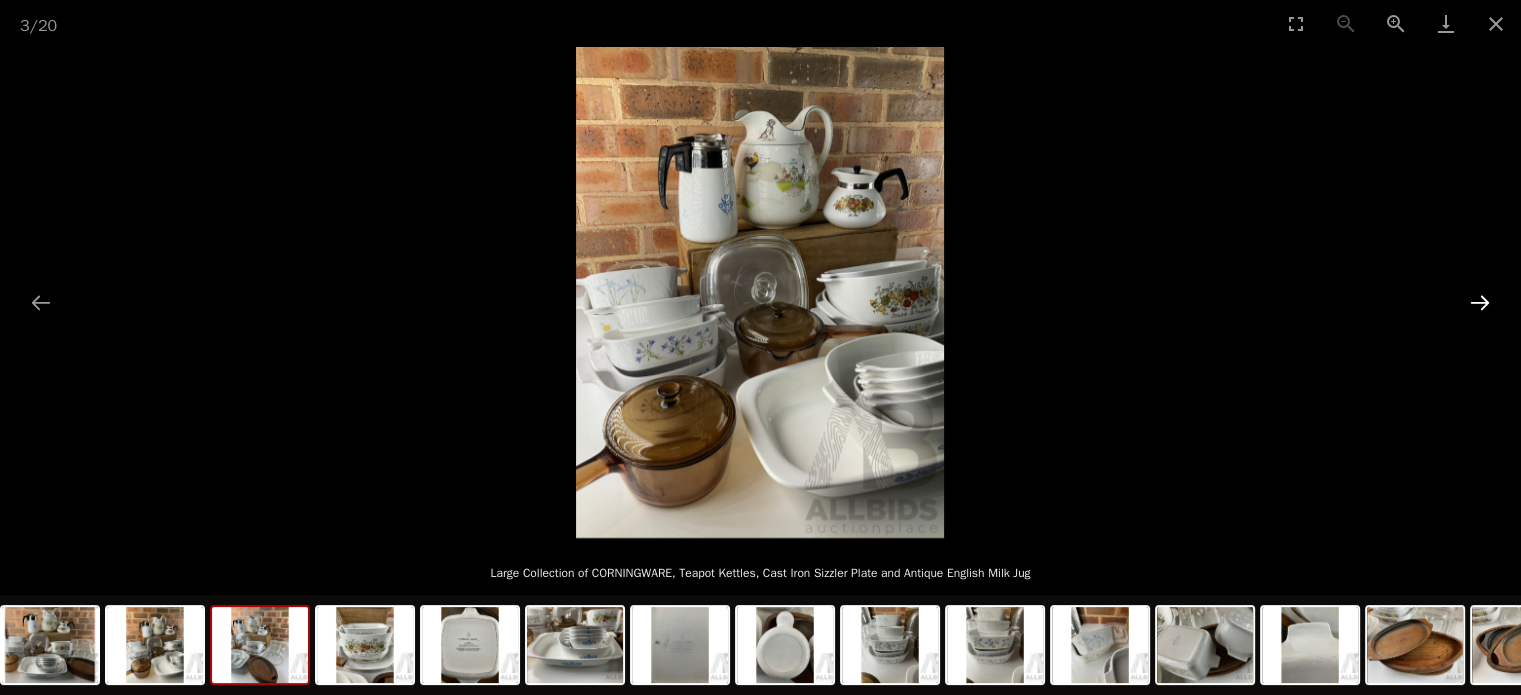 click at bounding box center [1480, 302] 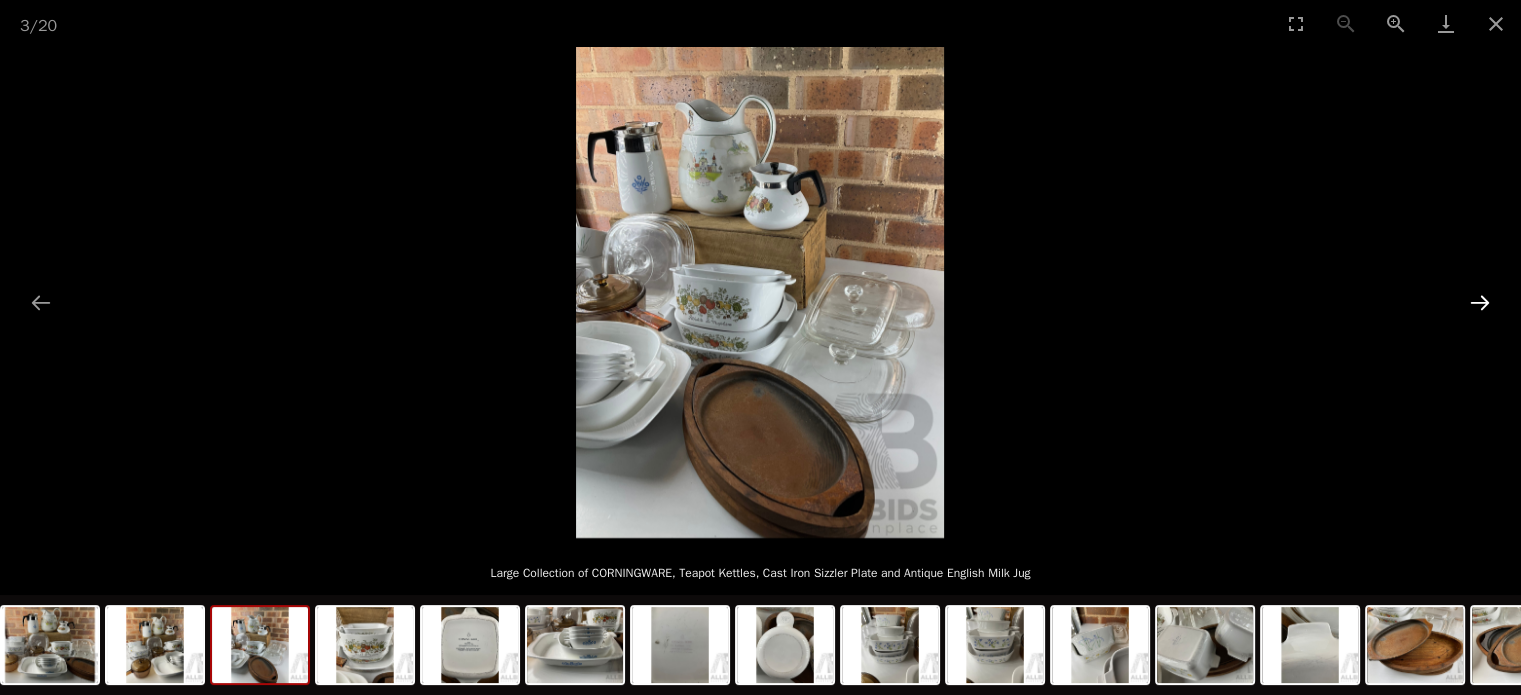 click at bounding box center (1480, 302) 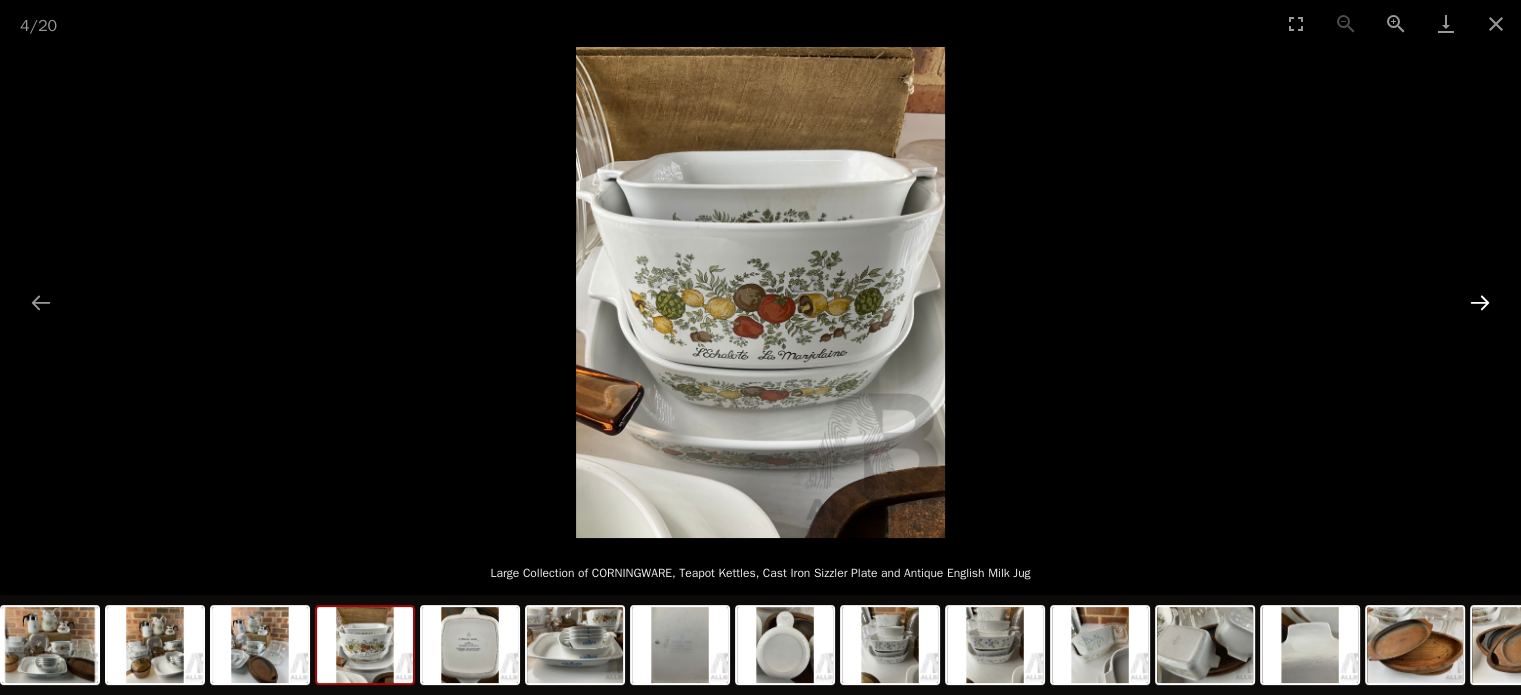 click at bounding box center [1480, 302] 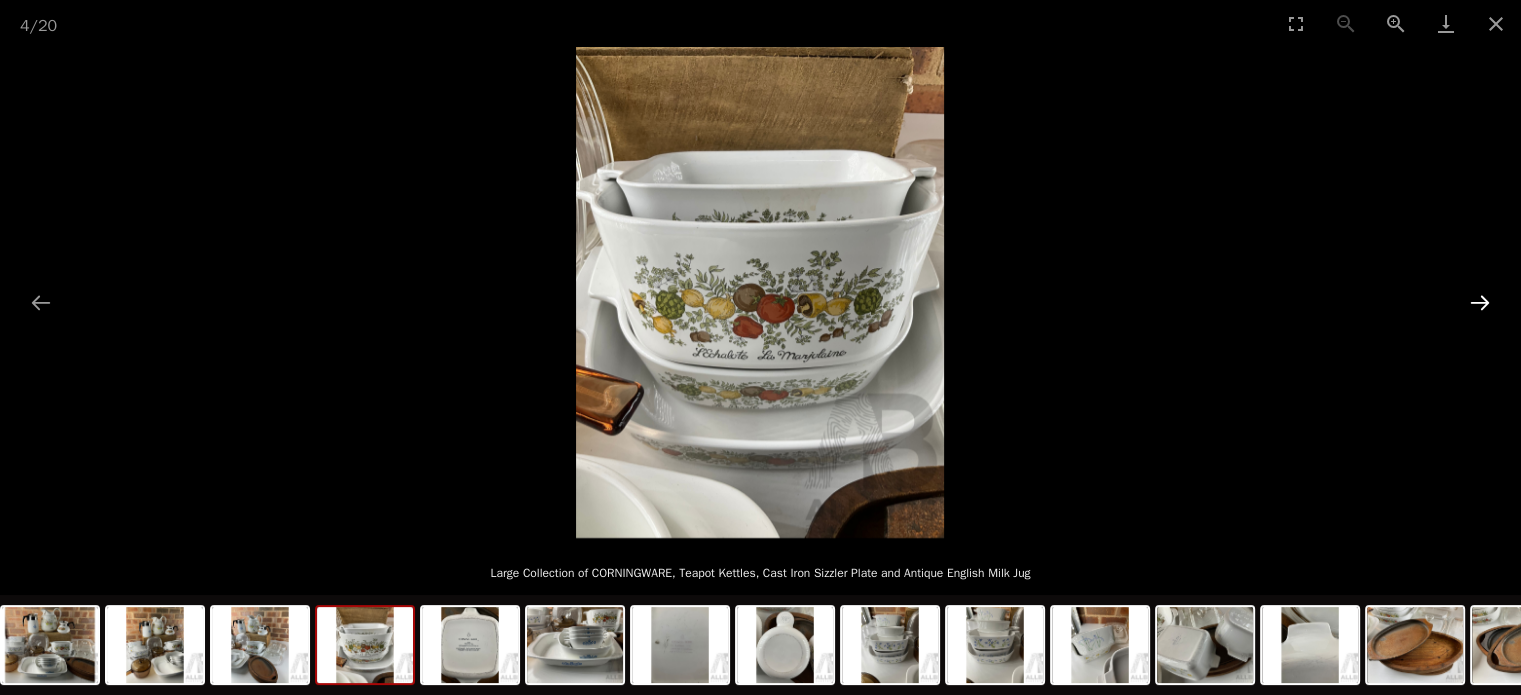 click at bounding box center (1480, 302) 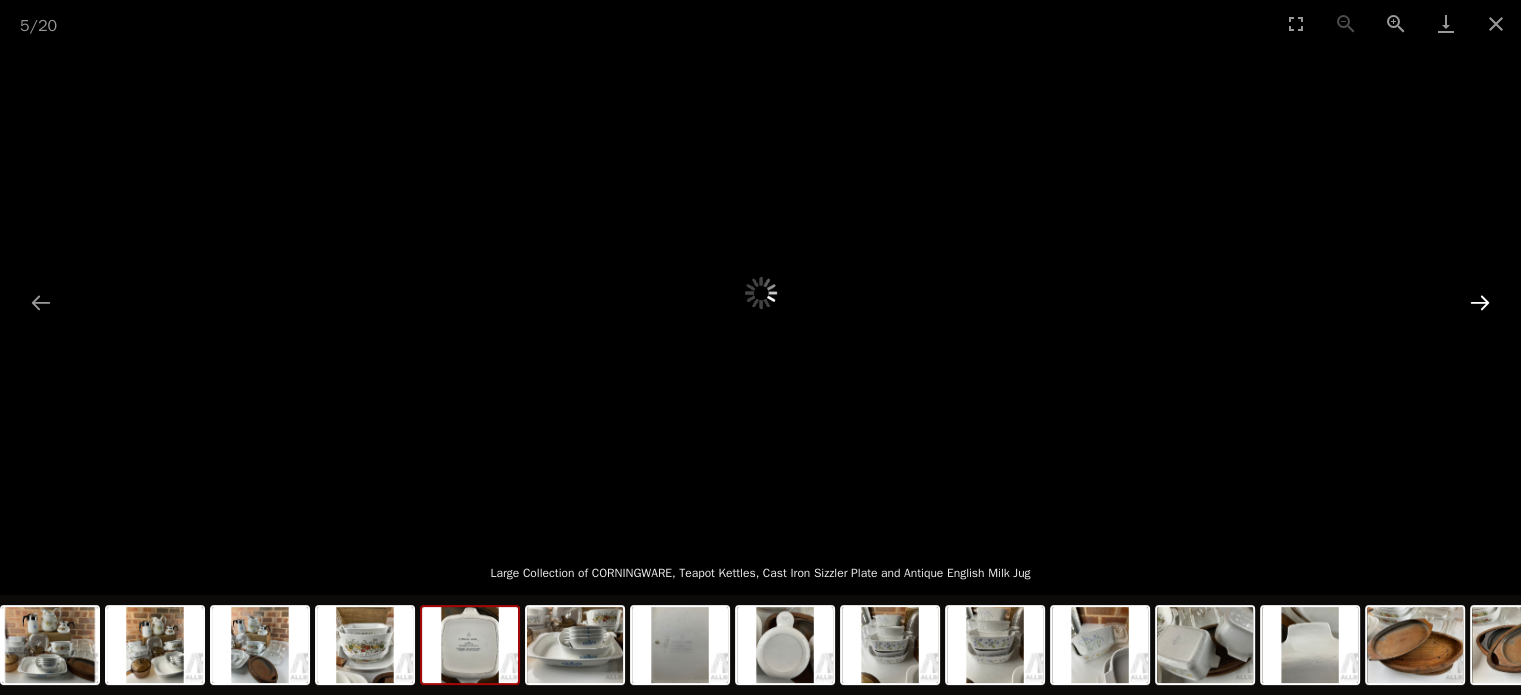 click at bounding box center (1480, 302) 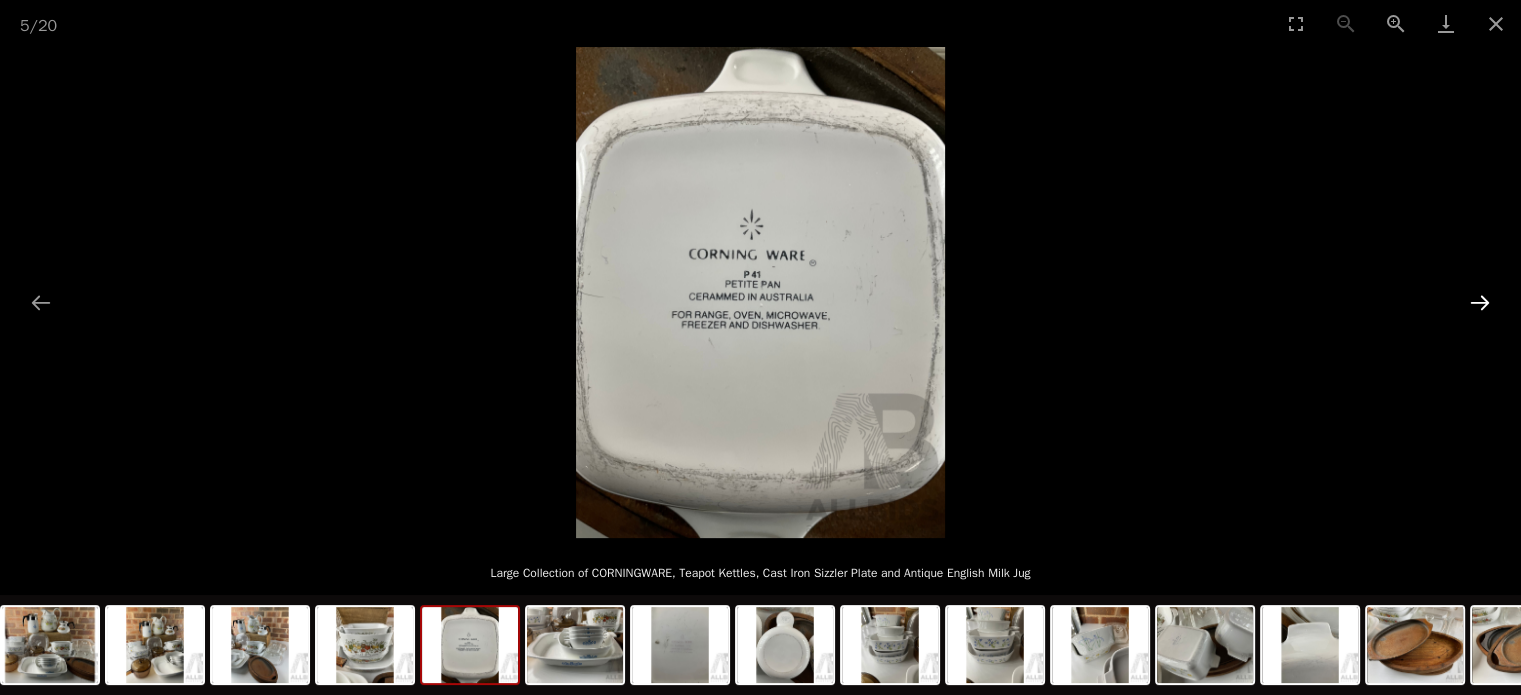 click at bounding box center (1480, 302) 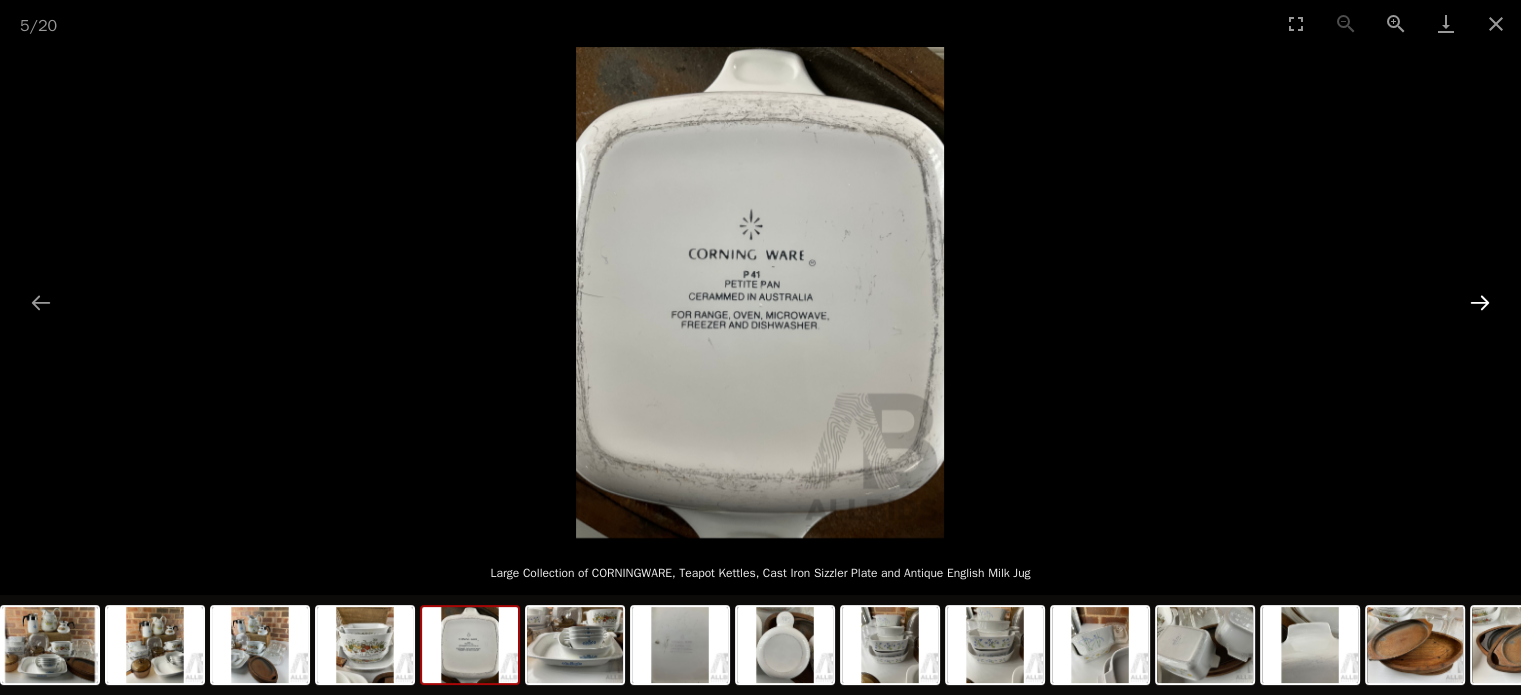click at bounding box center (1480, 302) 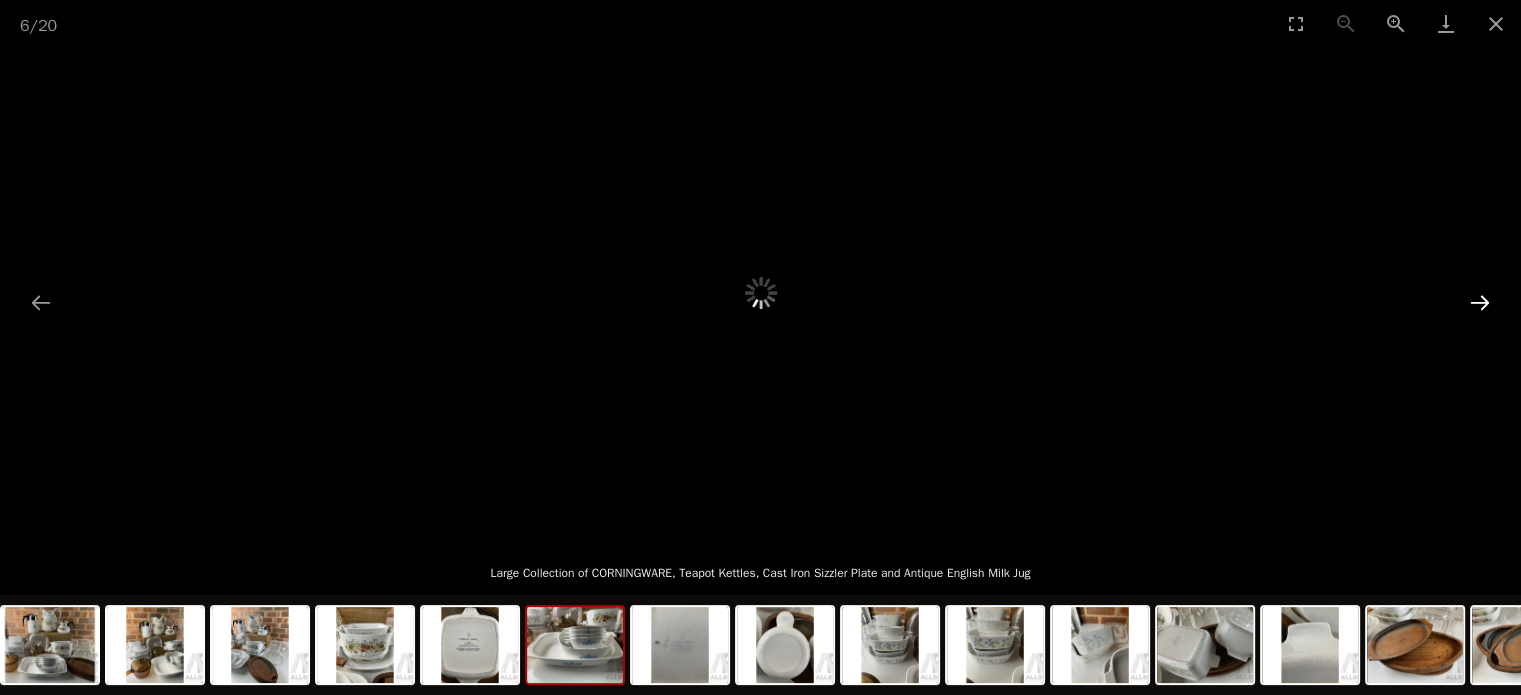 click at bounding box center [1480, 302] 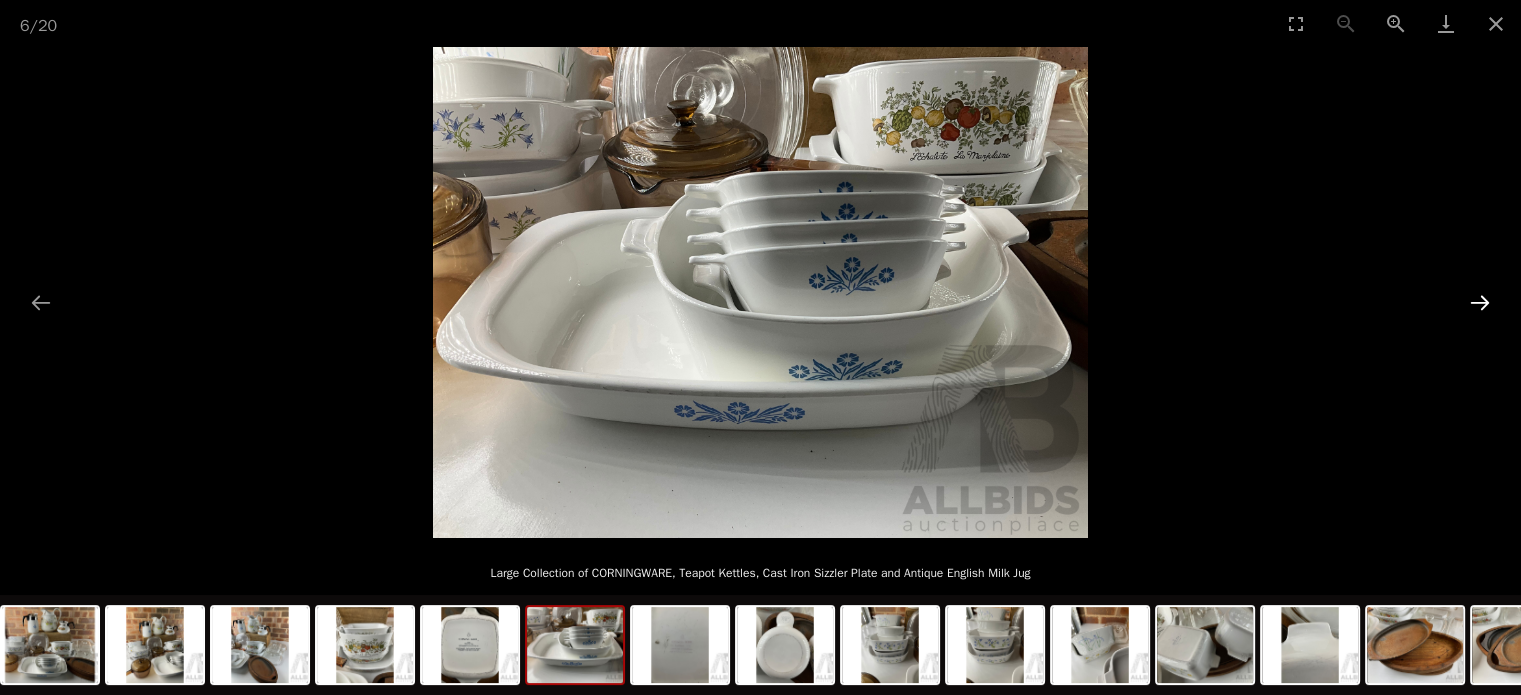 click at bounding box center (1480, 302) 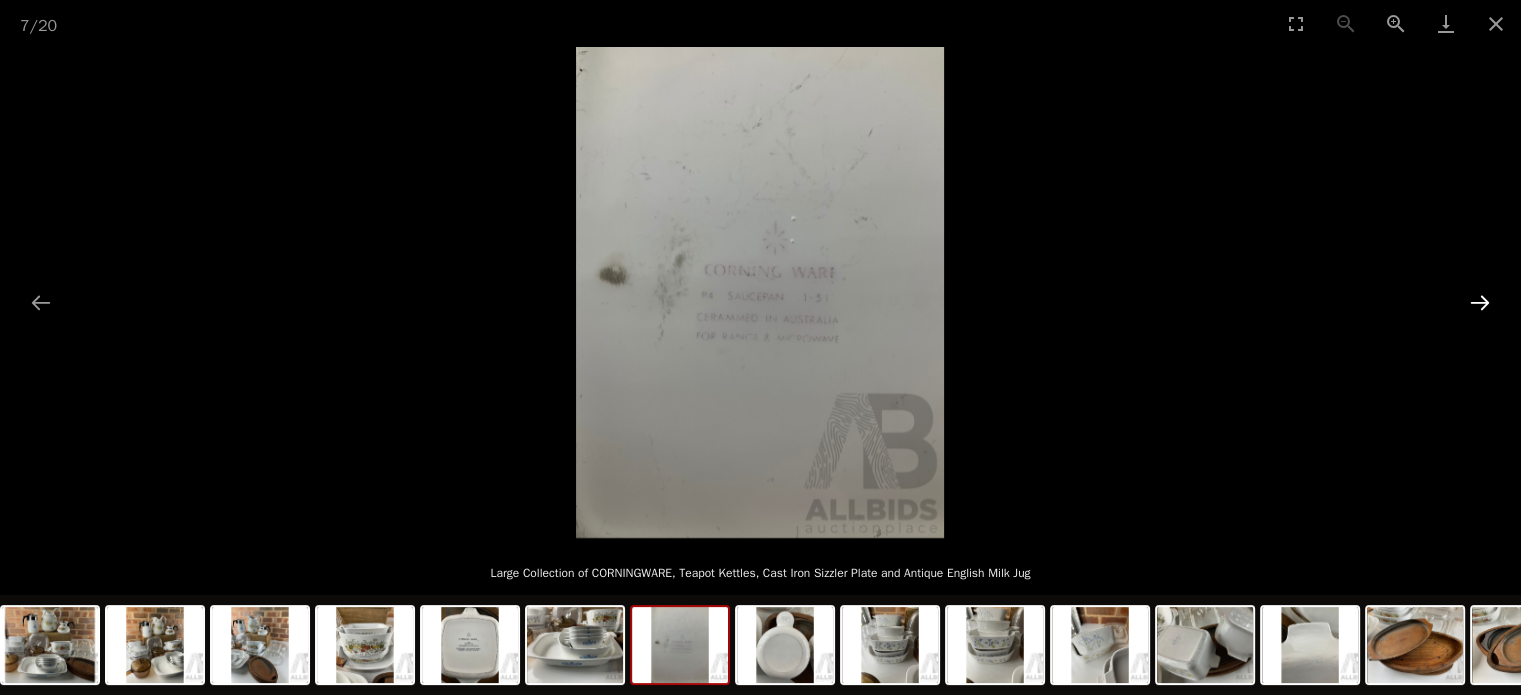 click at bounding box center (1480, 302) 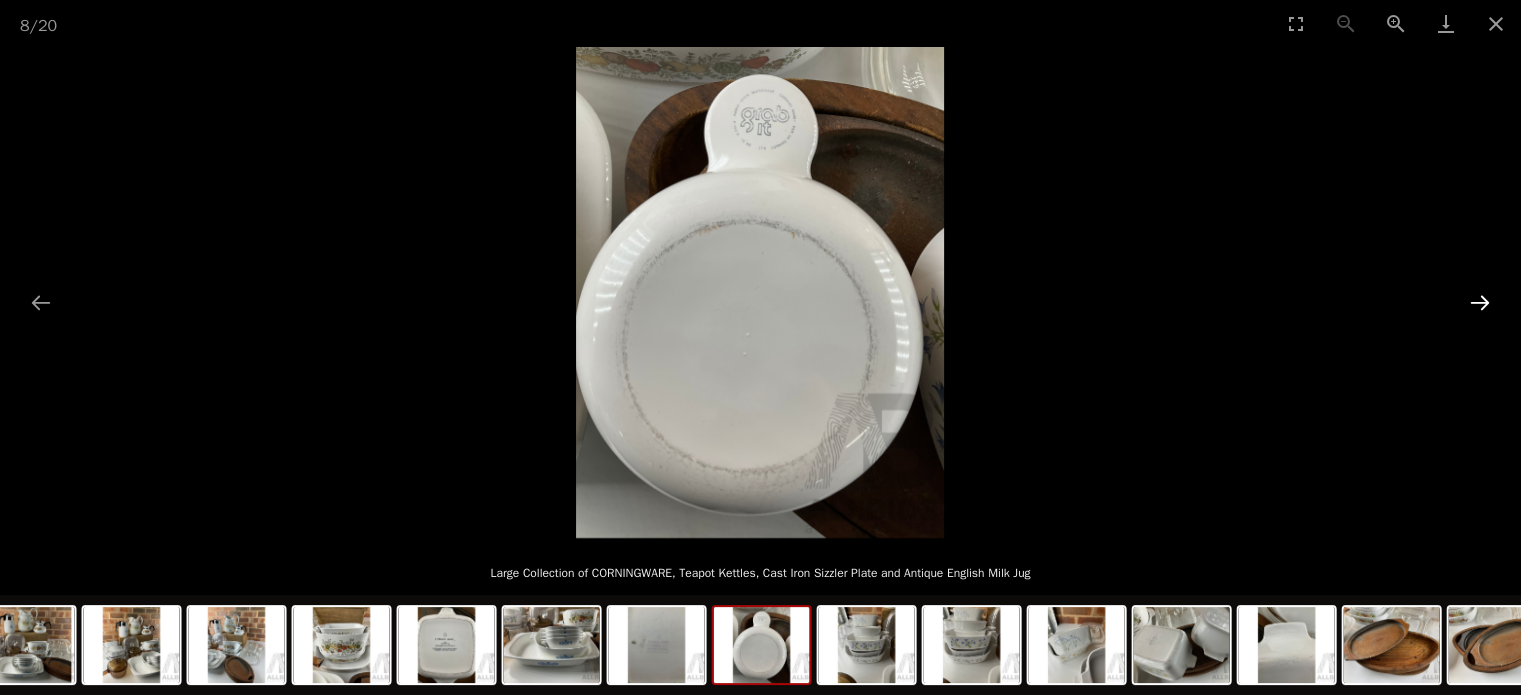 click at bounding box center [1480, 302] 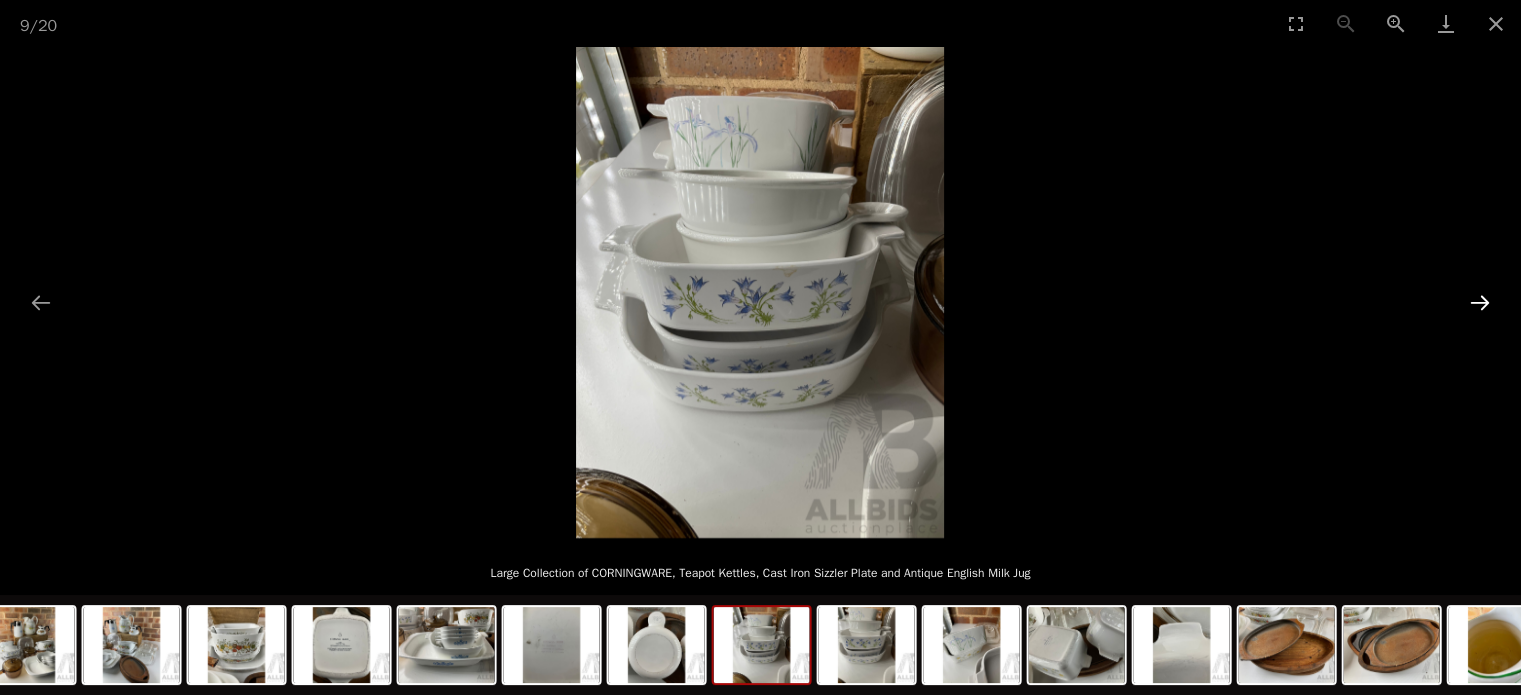 click at bounding box center (1480, 302) 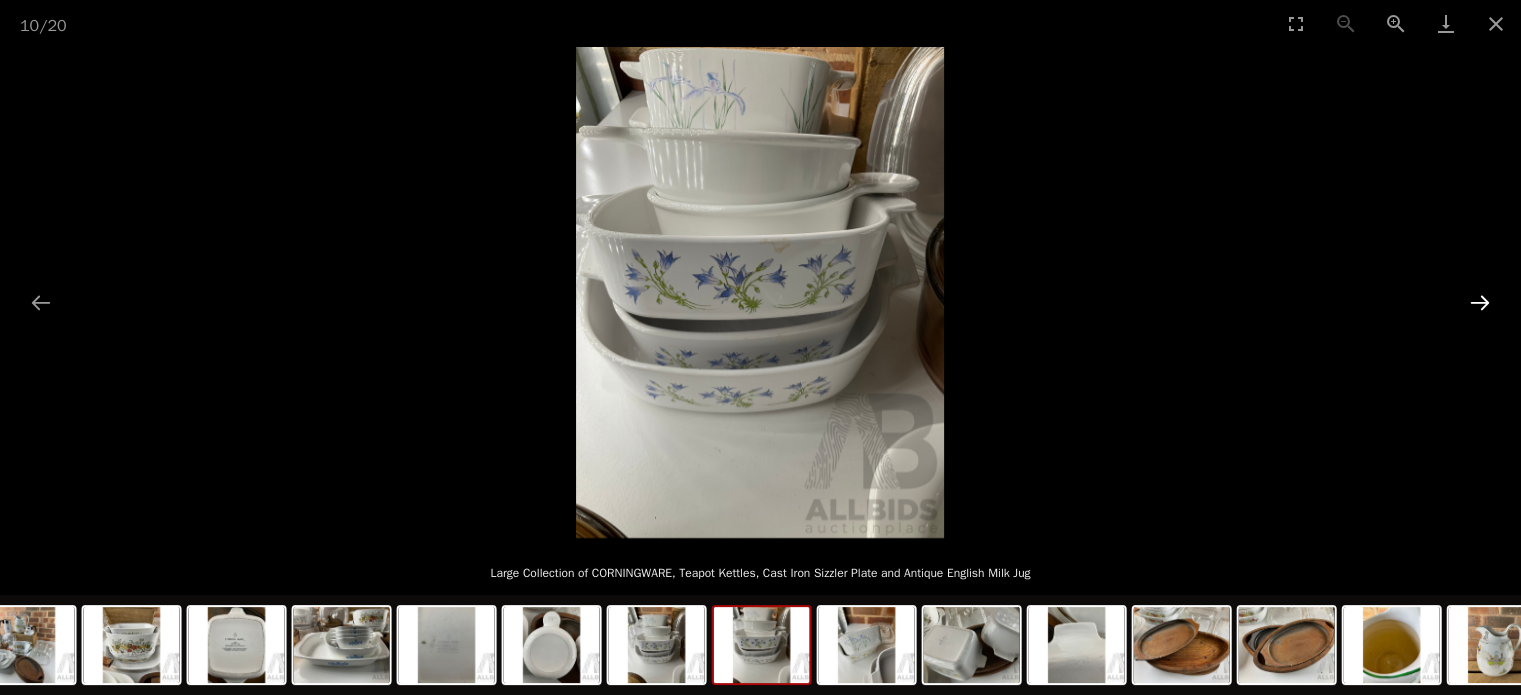 click at bounding box center [1480, 302] 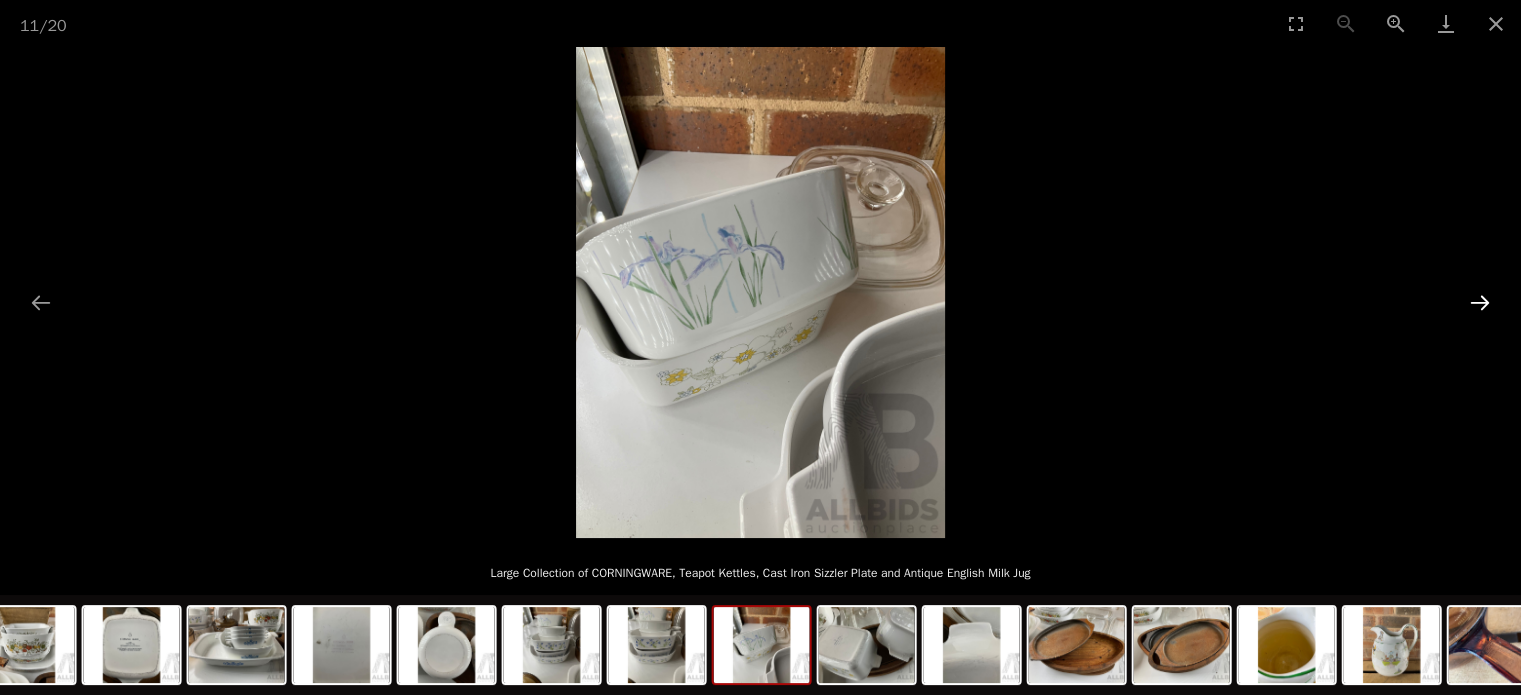 click at bounding box center (1480, 302) 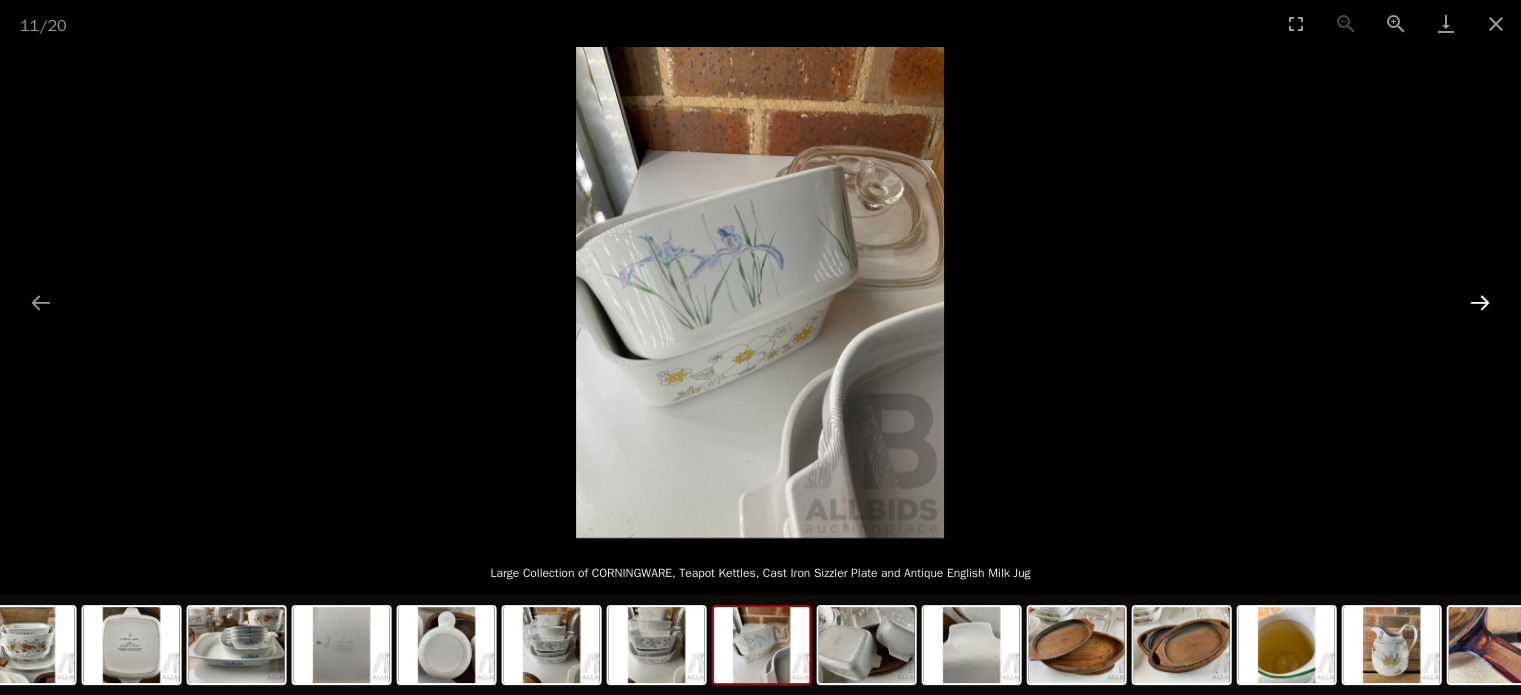 click at bounding box center [1480, 302] 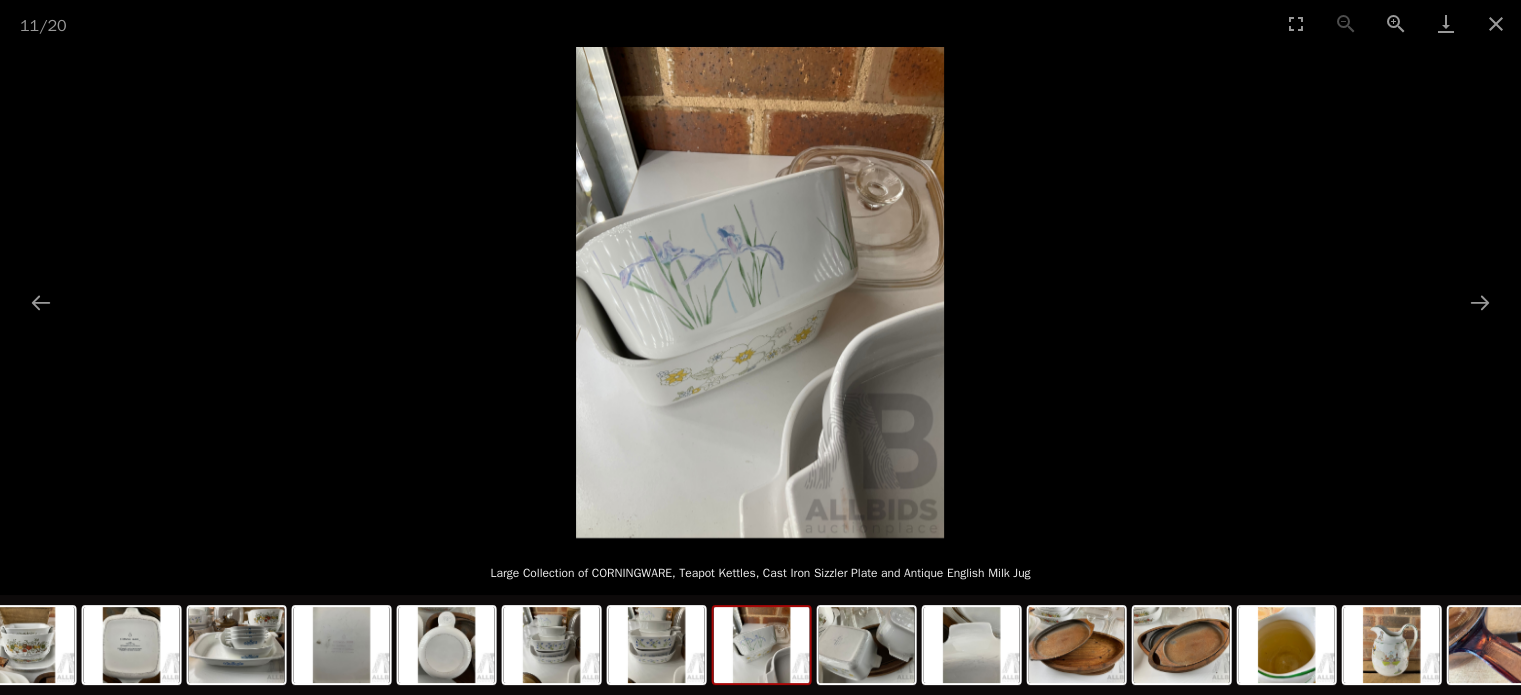 drag, startPoint x: 1488, startPoint y: 299, endPoint x: 1386, endPoint y: 742, distance: 454.59103 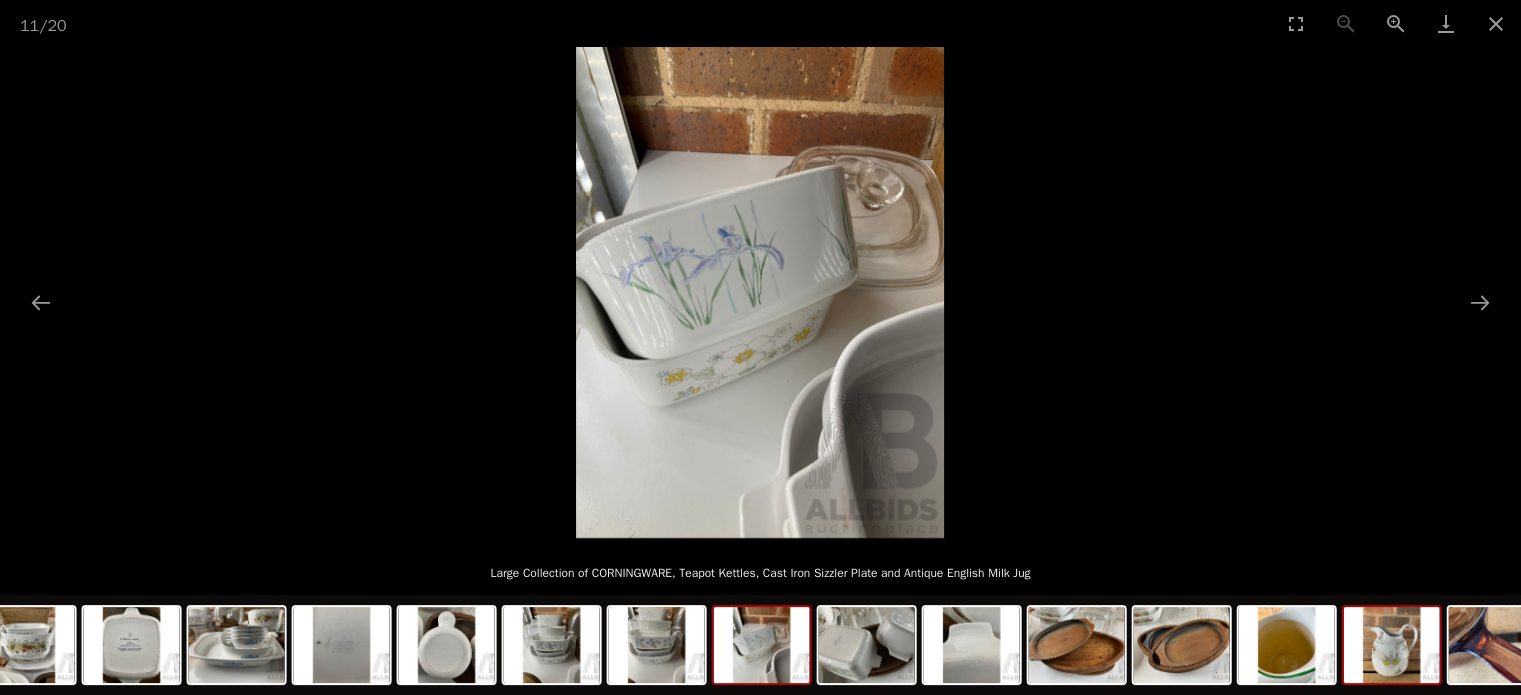 click at bounding box center (1392, 645) 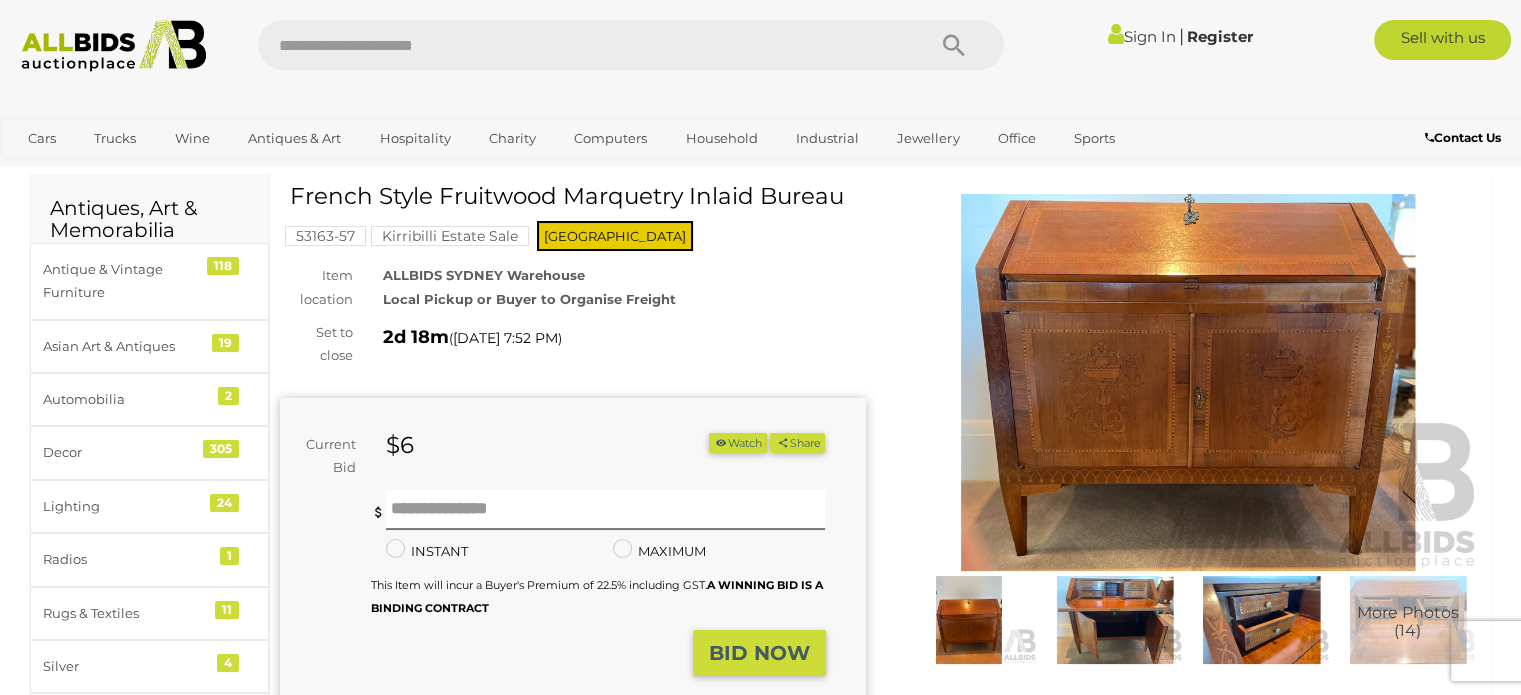 scroll, scrollTop: 62, scrollLeft: 0, axis: vertical 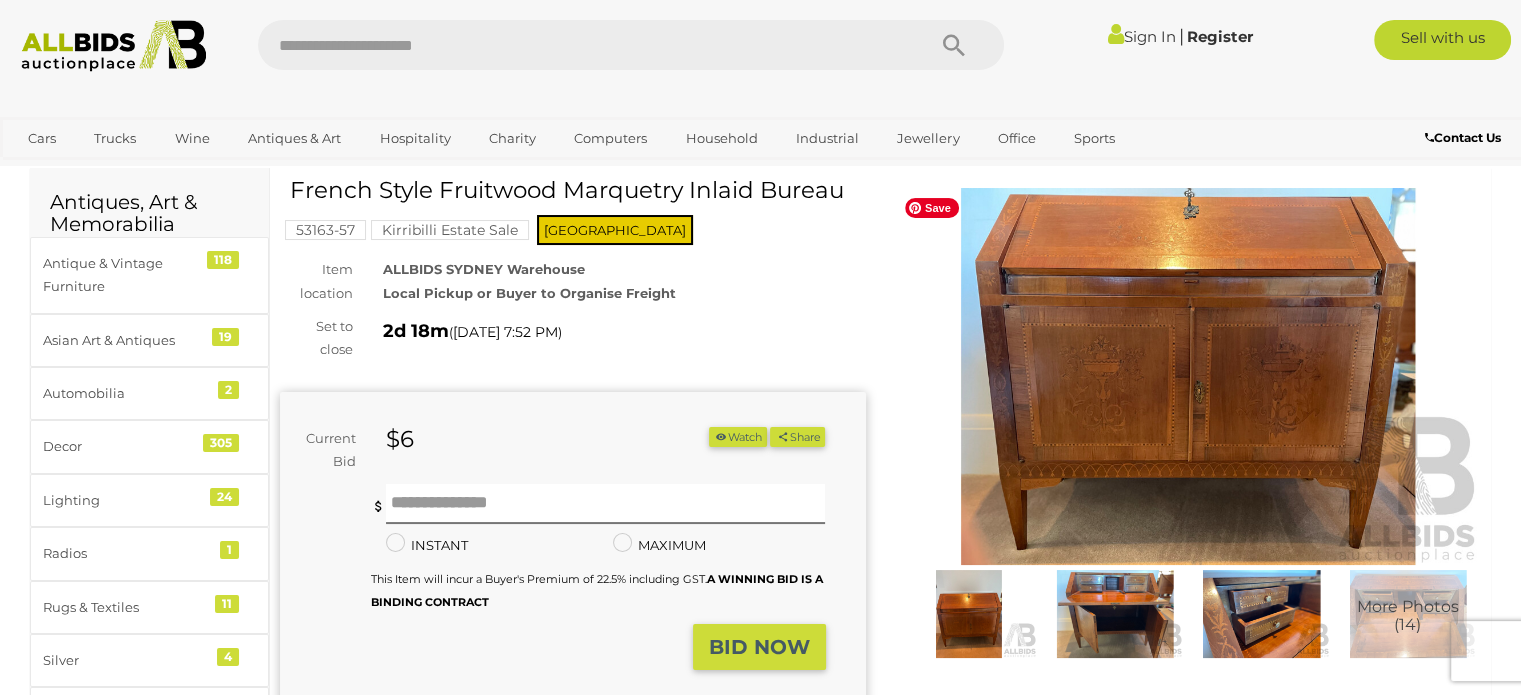 click at bounding box center [1115, 614] 